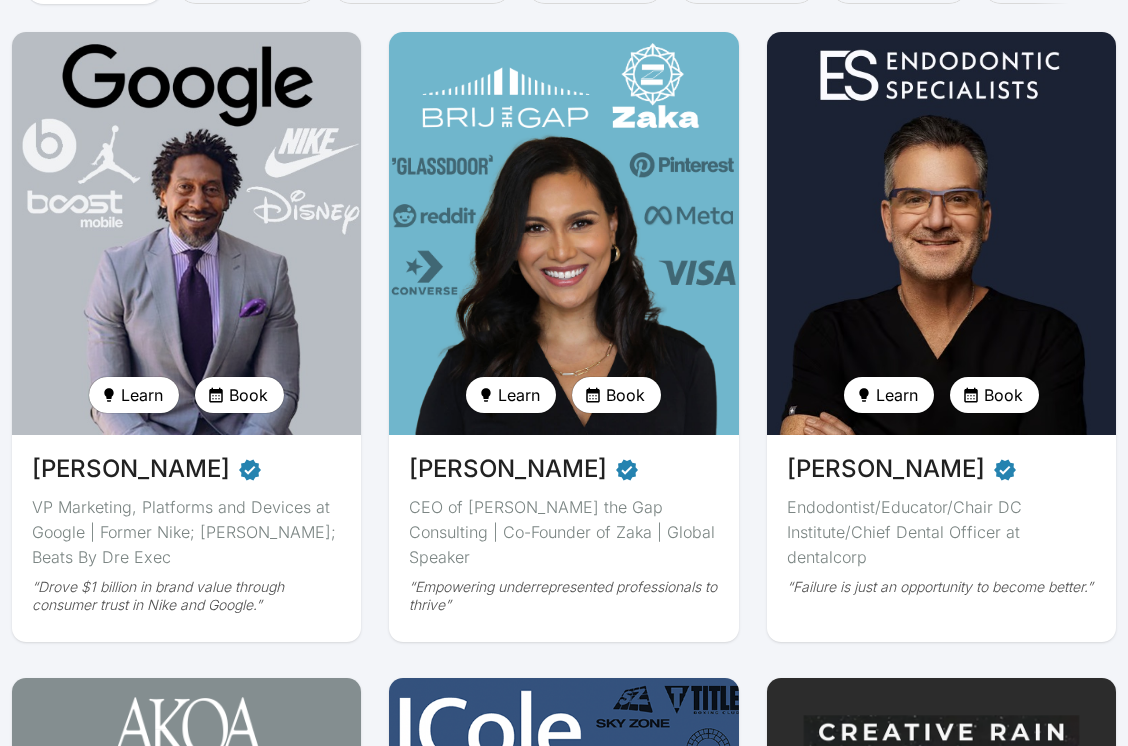 scroll, scrollTop: 0, scrollLeft: 0, axis: both 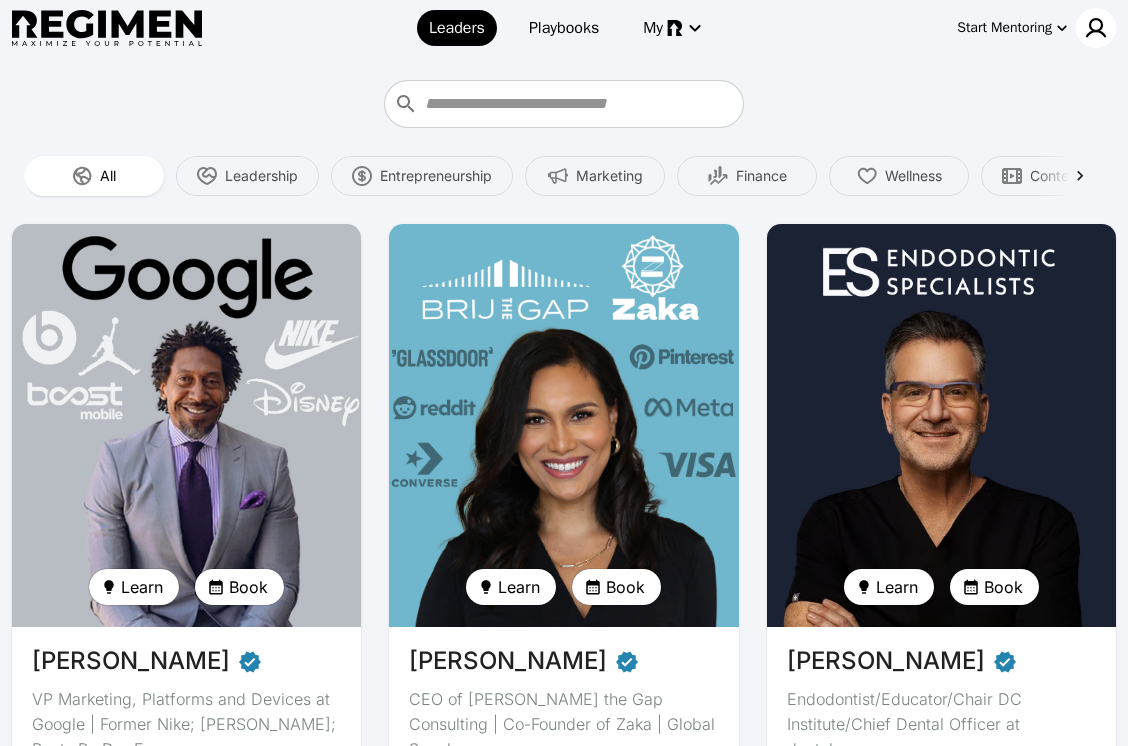 click at bounding box center [1096, 28] 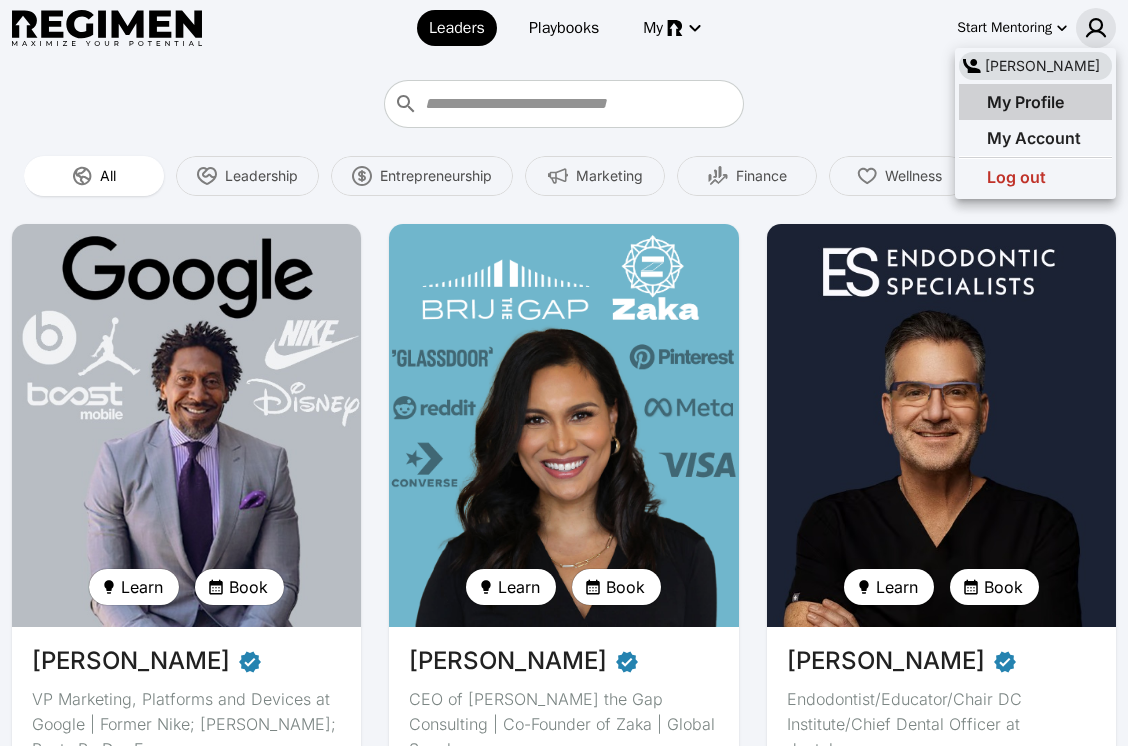 click on "My Profile" at bounding box center (1025, 102) 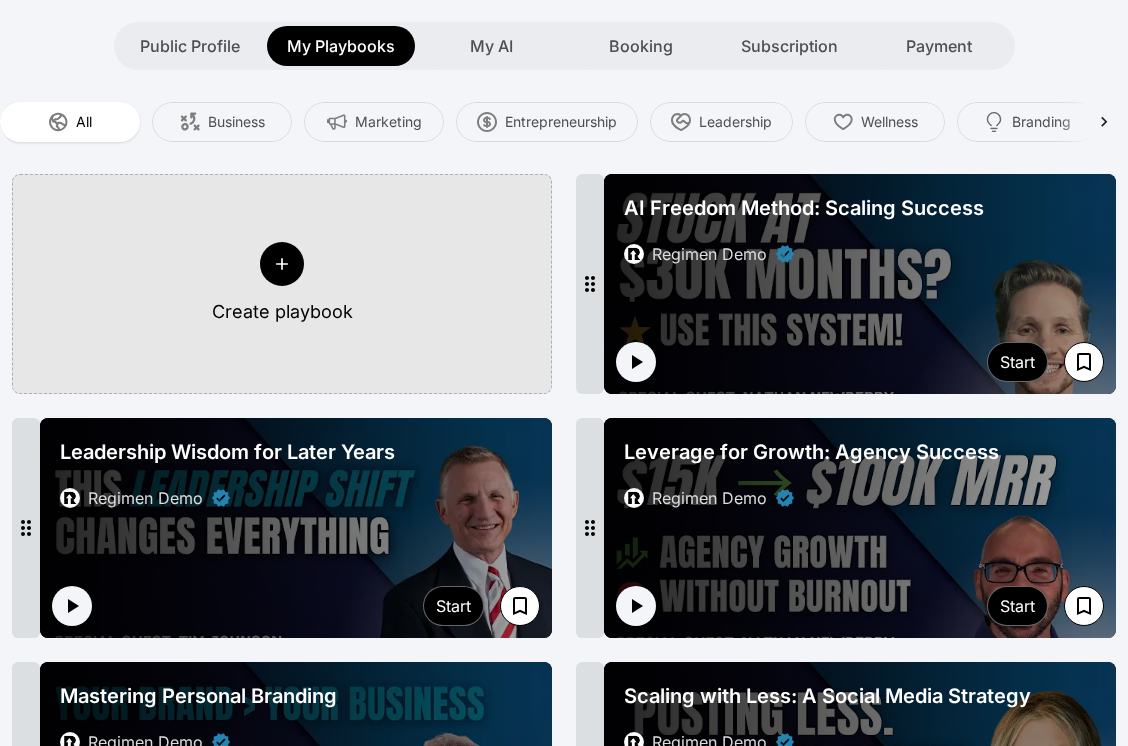 scroll, scrollTop: 343, scrollLeft: 0, axis: vertical 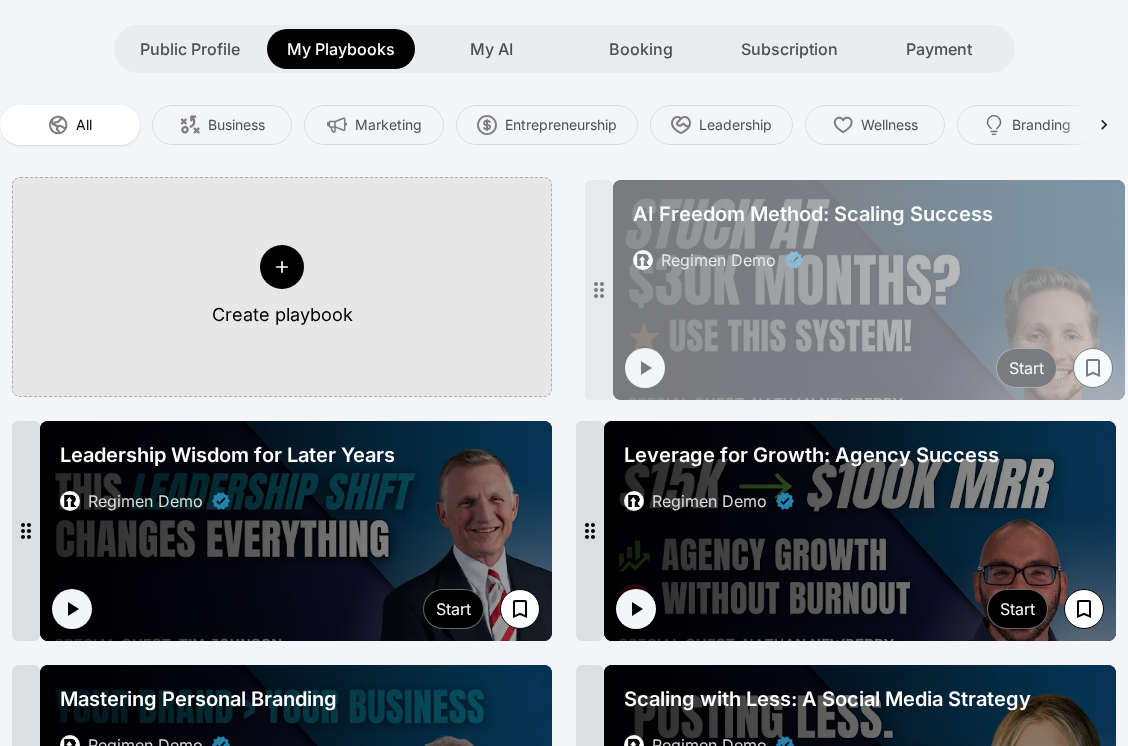 click 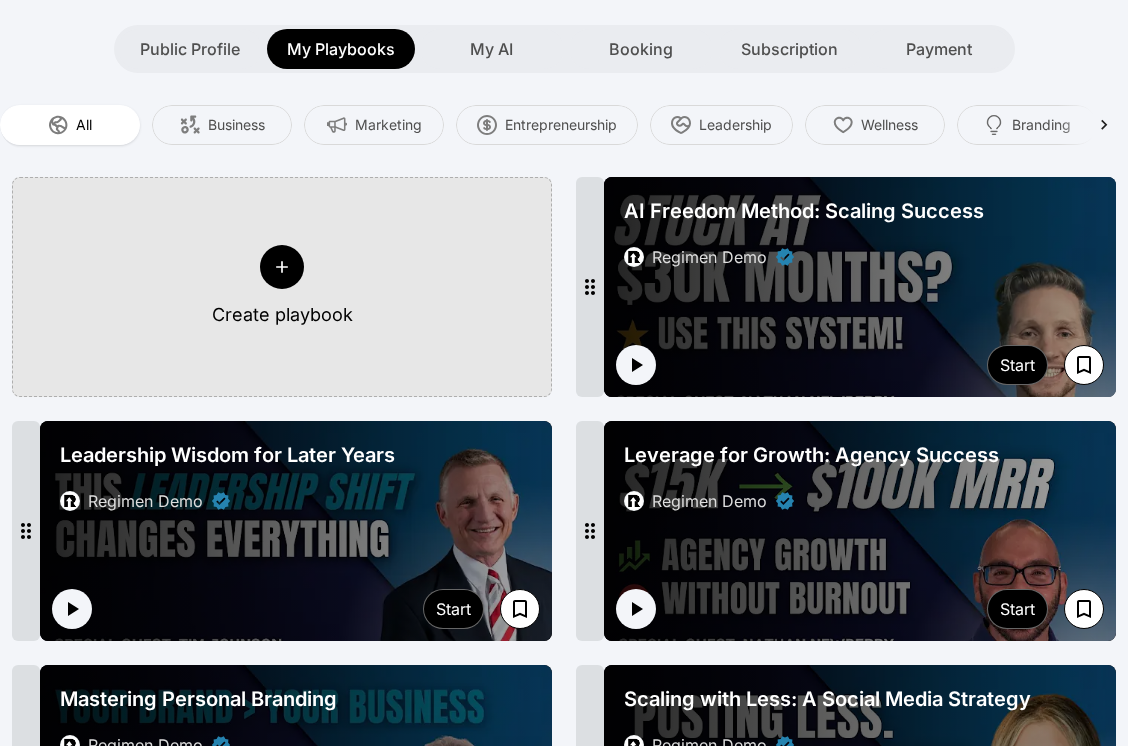 click at bounding box center (860, 287) 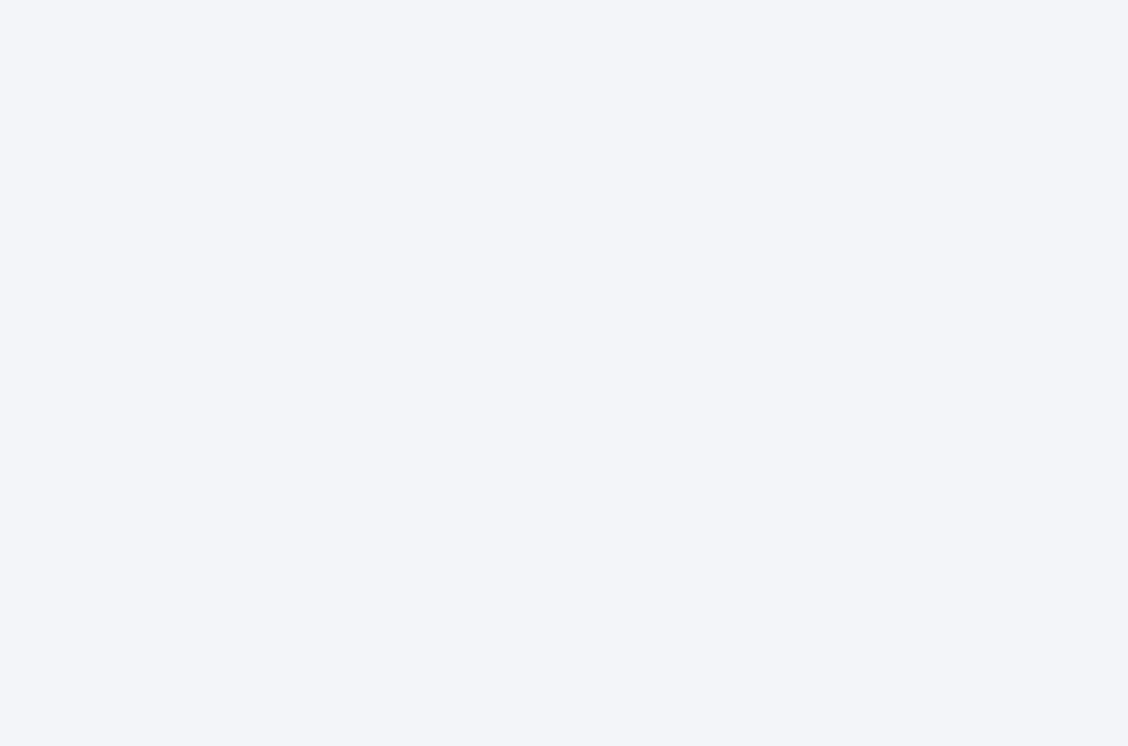 scroll, scrollTop: 0, scrollLeft: 0, axis: both 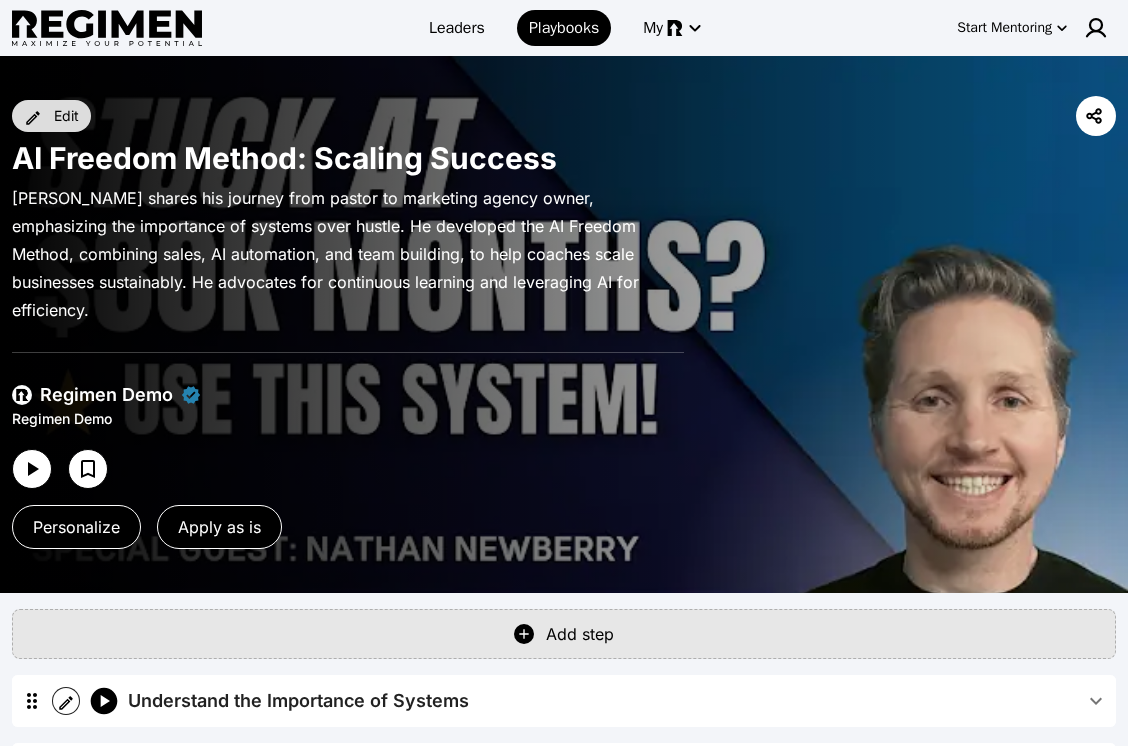 click on "Edit" at bounding box center (51, 116) 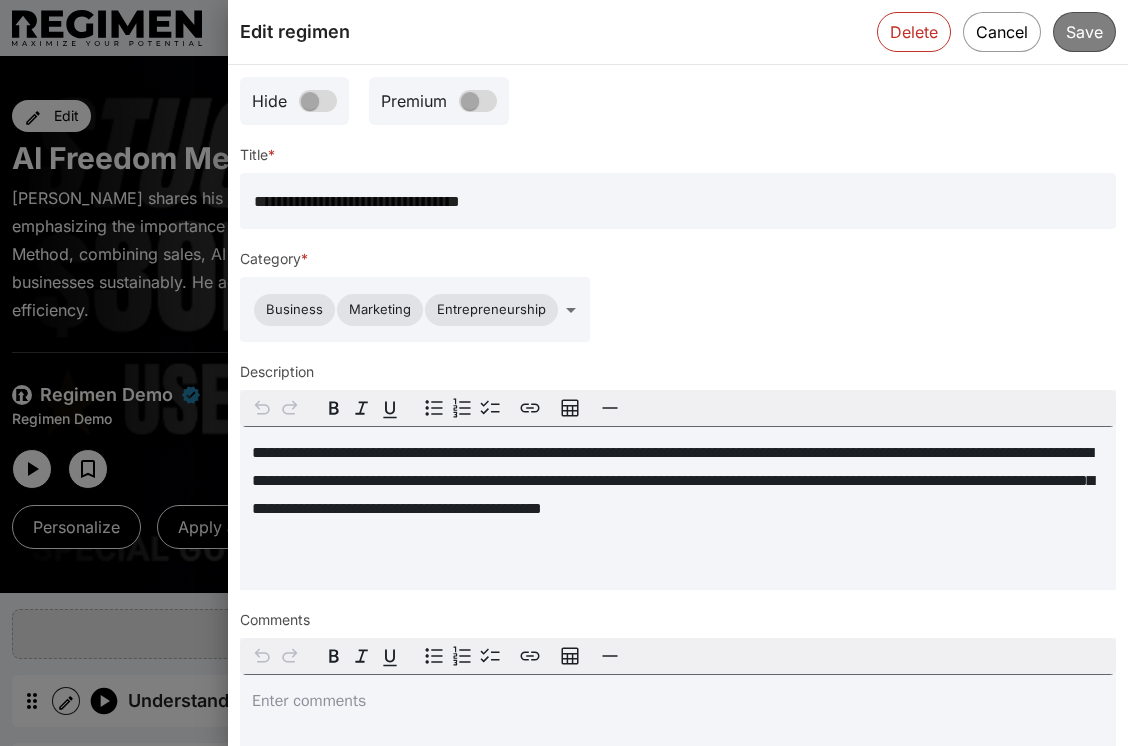 click on "Leaders Playbooks My Start Mentoring Edit AI Freedom Method: Scaling Success [PERSON_NAME] shares his journey from pastor to marketing agency owner, emphasizing the importance of systems over hustle. He developed the AI Freedom Method, combining sales, AI automation, and team building, to help coaches scale businesses sustainably. He advocates for continuous learning and leveraging AI for efficiency. Regimen Demo Regimen Demo Personalize Apply as is Add step Understand the Importance of Systems Learn that true success comes from systems, not endless hustle. Example [PERSON_NAME] discovered that systems, not just hard work, led to his success after selling his agency. Exercise Identify one area in your life or work where you can implement a system to make things more efficient. Embrace AI and Automation Use AI and automation to scale your business without sacrificing personal life. Example [PERSON_NAME] uses AI to help with high ticket sales and strategic team building, allowing him to scale efficiently. Exercise Example" at bounding box center (564, 872) 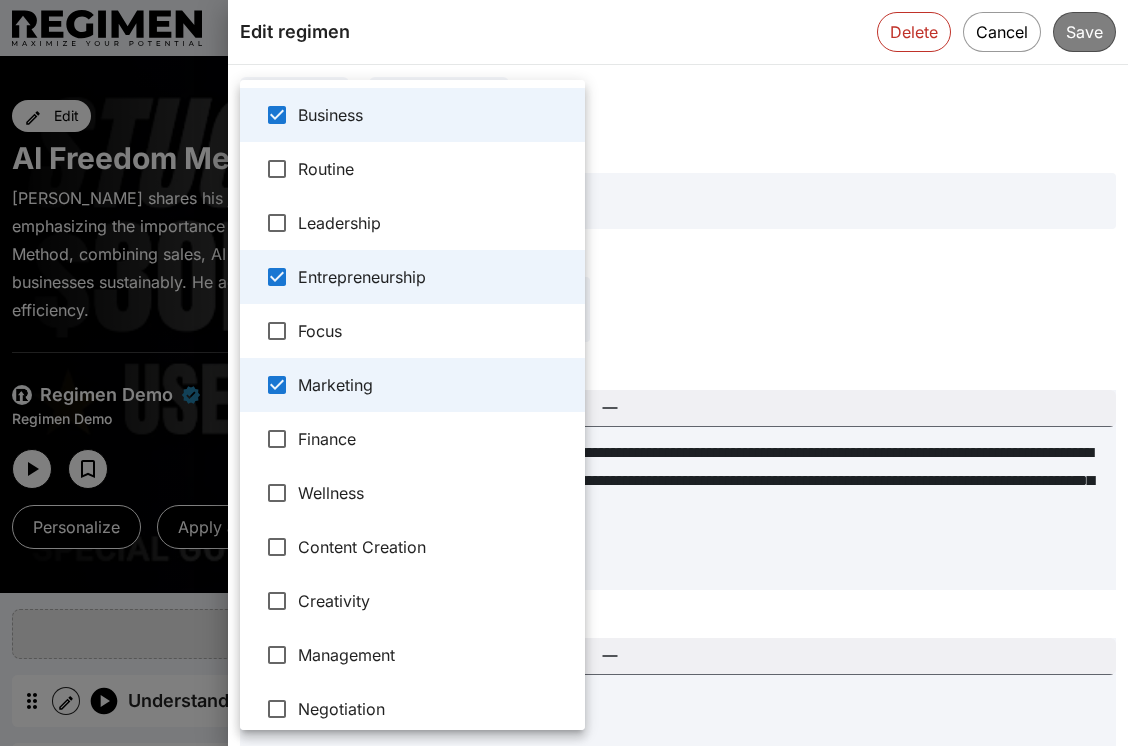 click at bounding box center (564, 373) 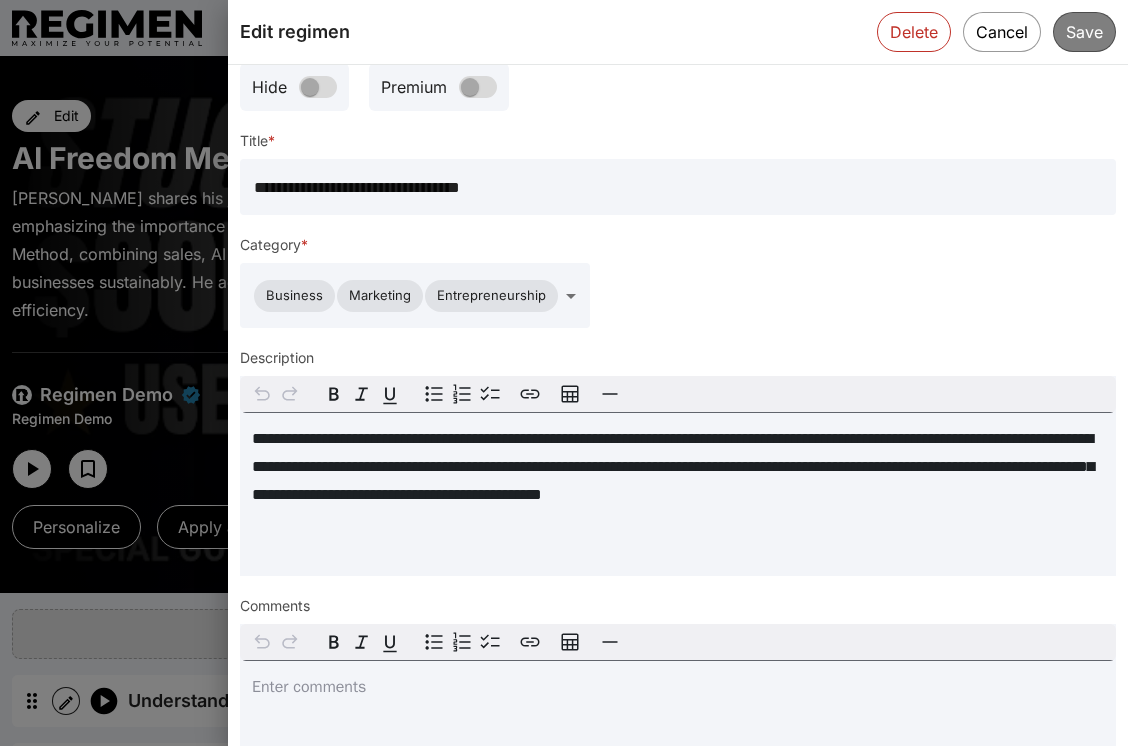 scroll, scrollTop: 0, scrollLeft: 0, axis: both 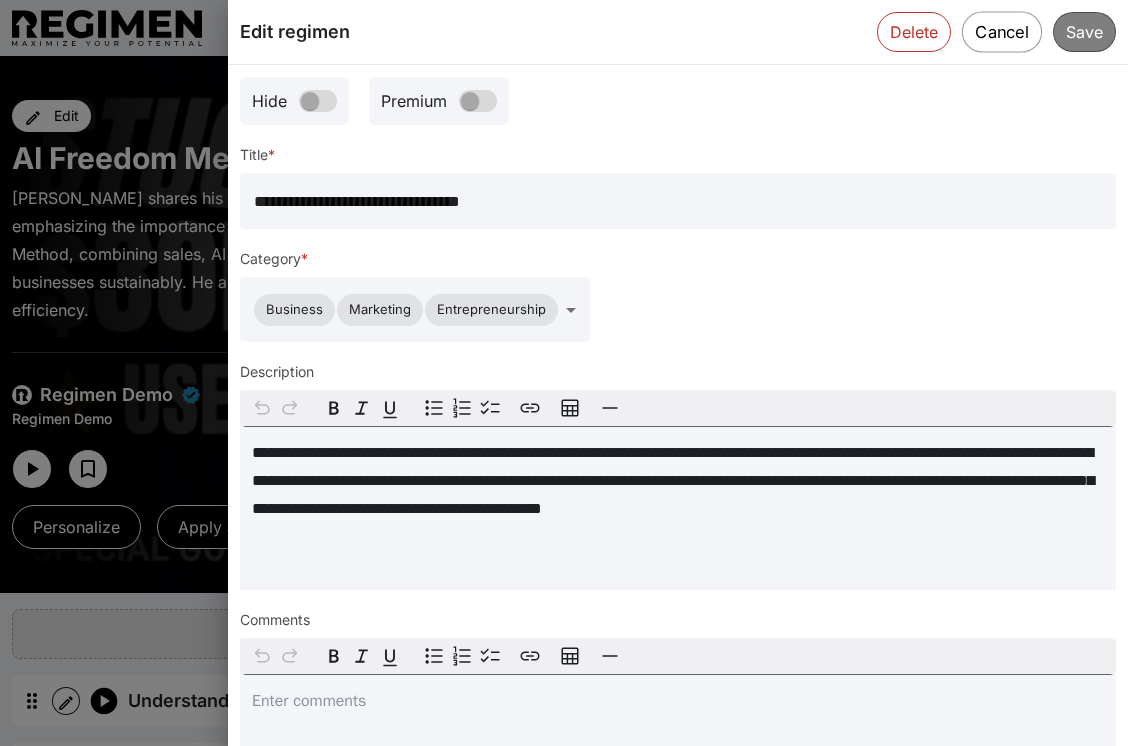 click on "Cancel" at bounding box center [1002, 31] 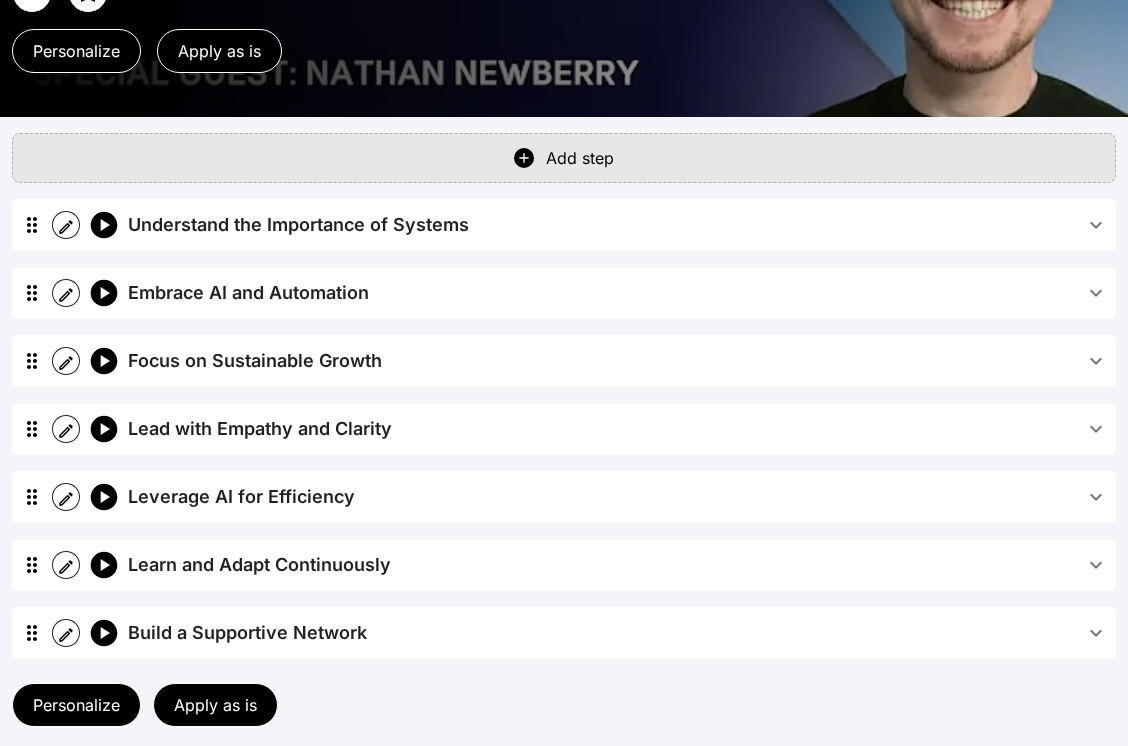 scroll, scrollTop: 484, scrollLeft: 0, axis: vertical 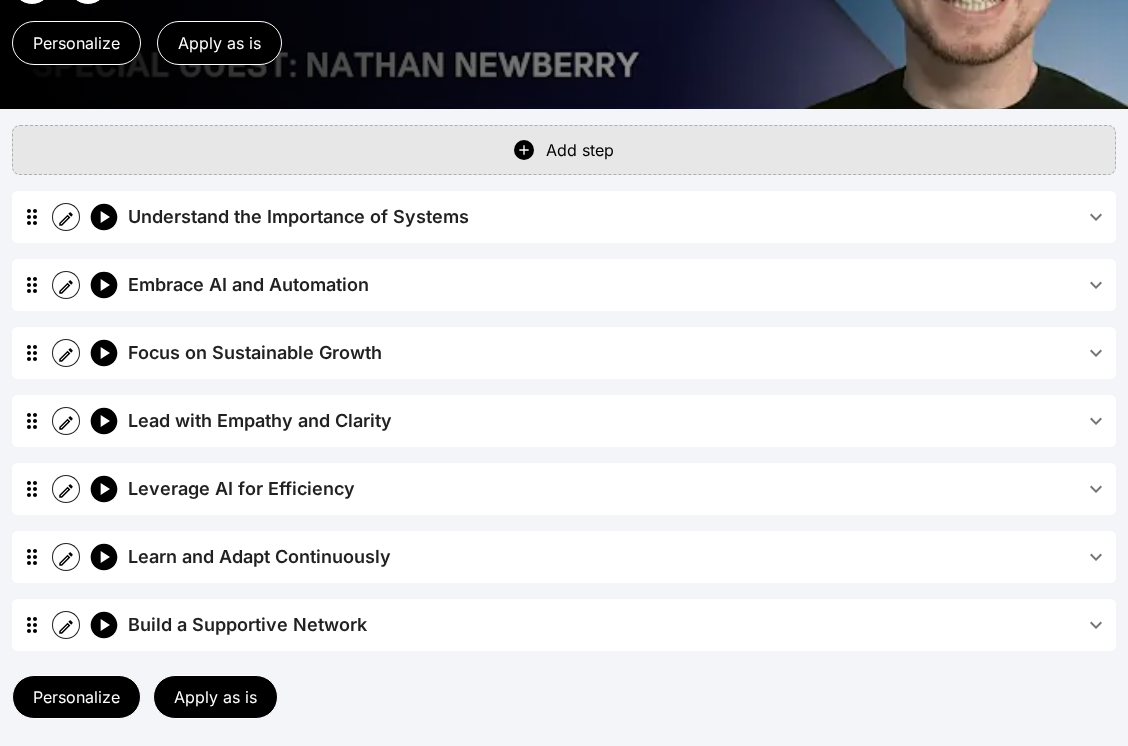 click on "Understand the Importance of Systems" at bounding box center [606, 217] 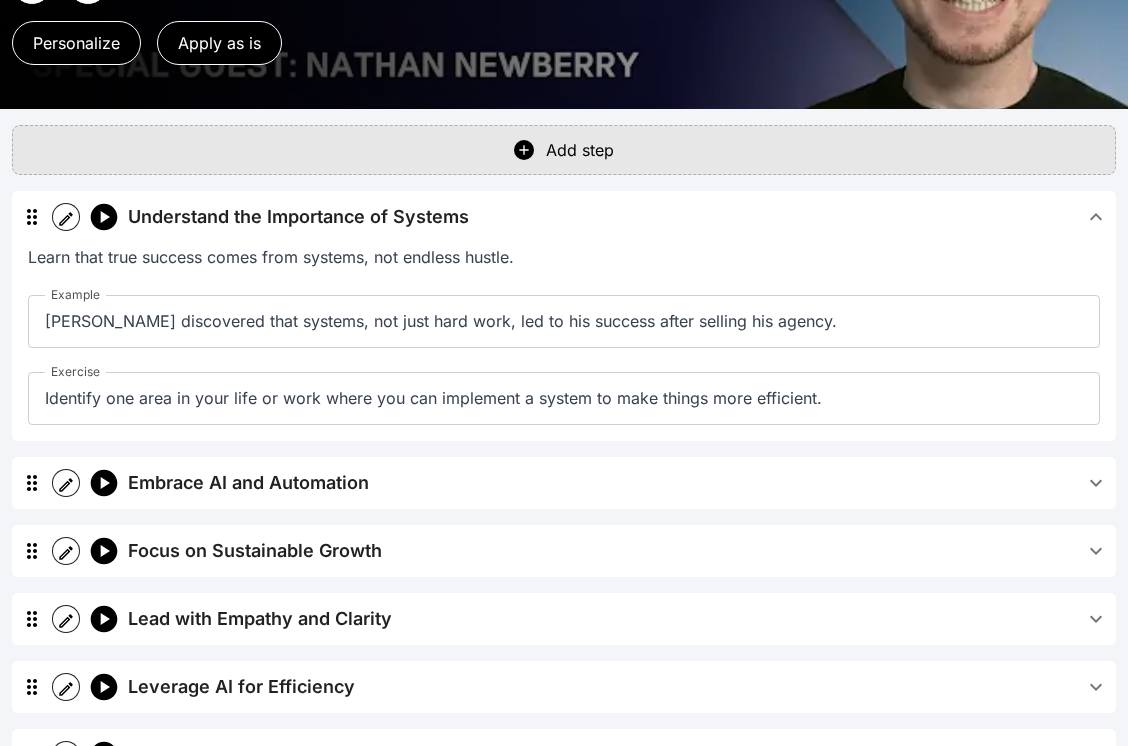 click 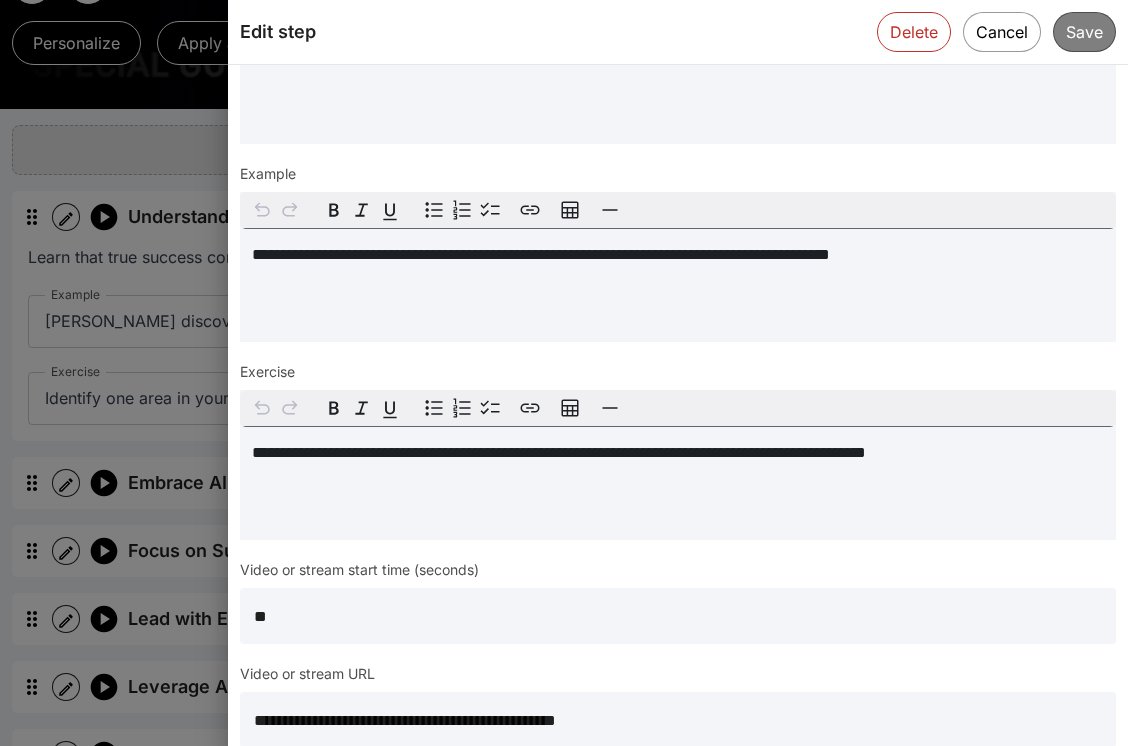 scroll, scrollTop: 305, scrollLeft: 0, axis: vertical 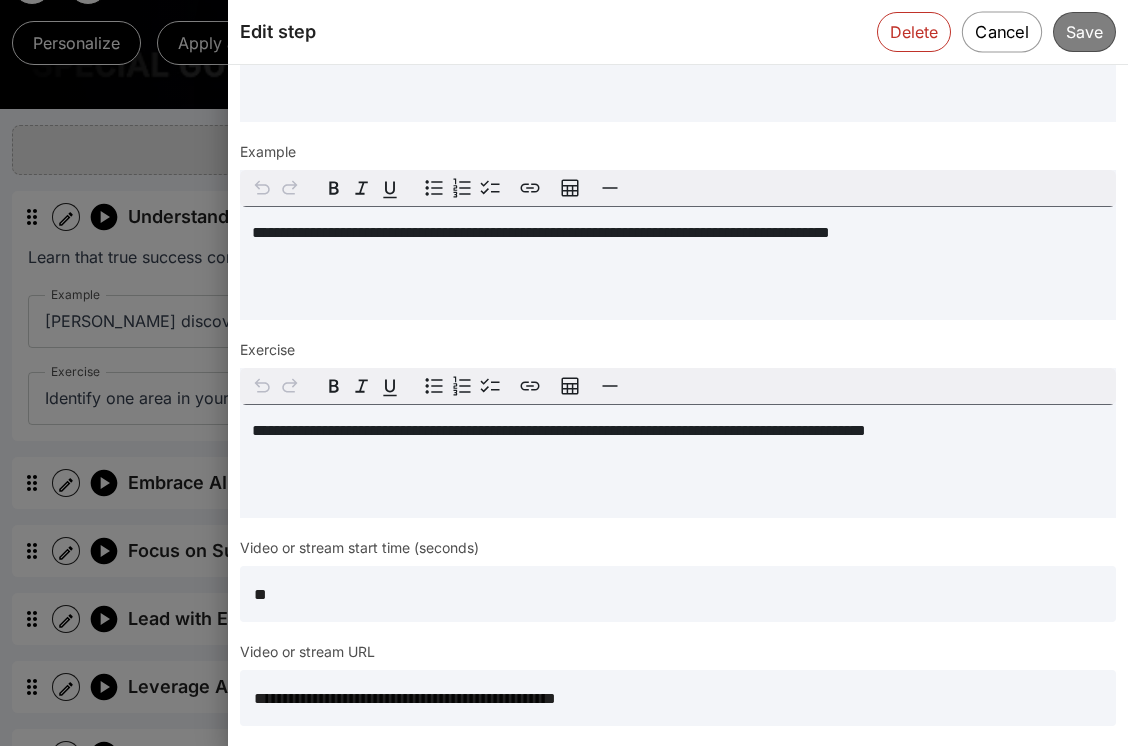 click on "Cancel" at bounding box center (1002, 31) 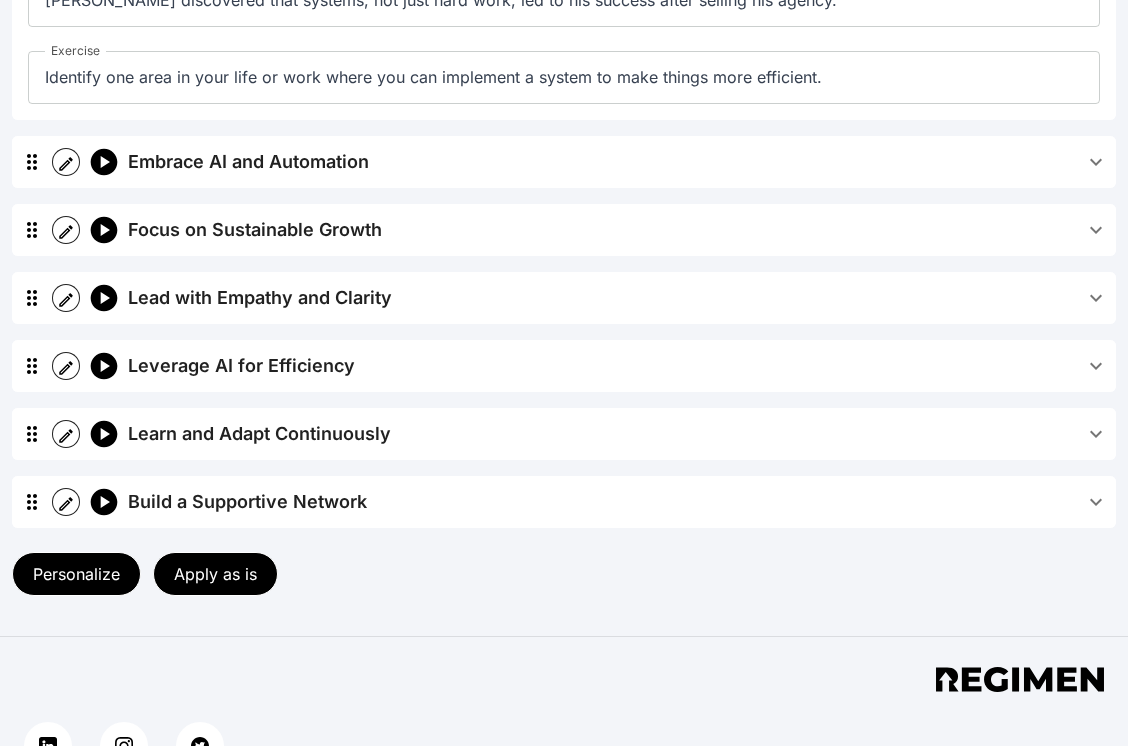 scroll, scrollTop: 897, scrollLeft: 0, axis: vertical 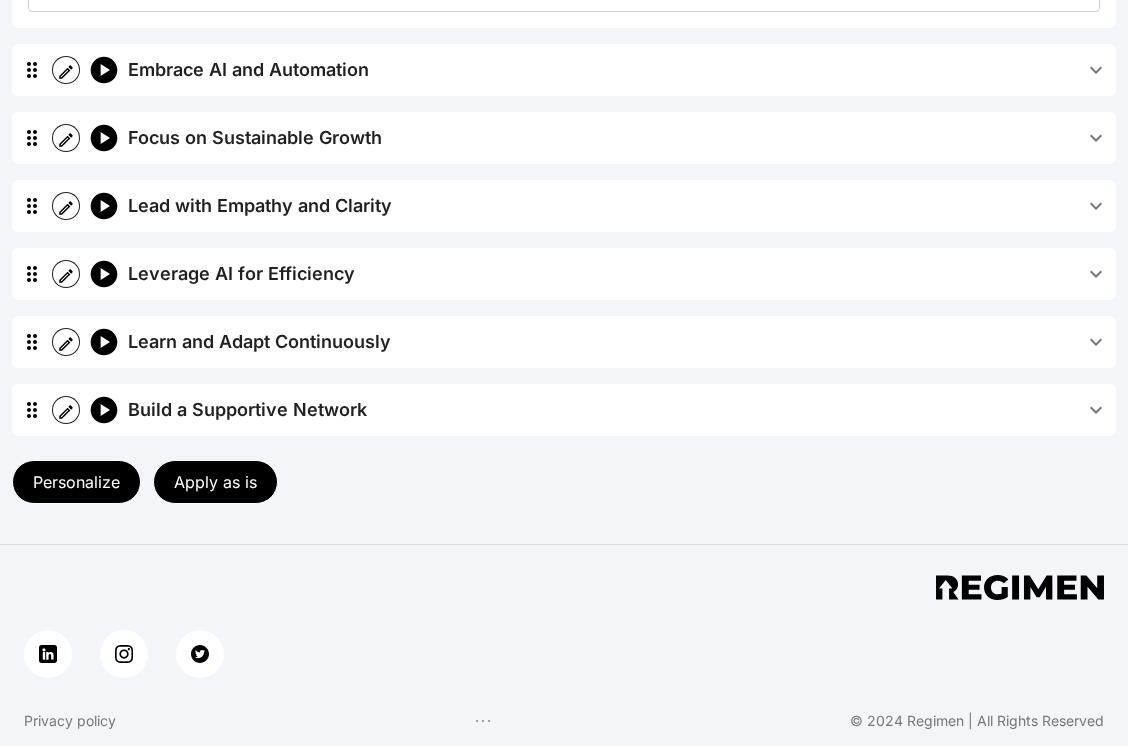 click on "Apply as is" at bounding box center (215, 482) 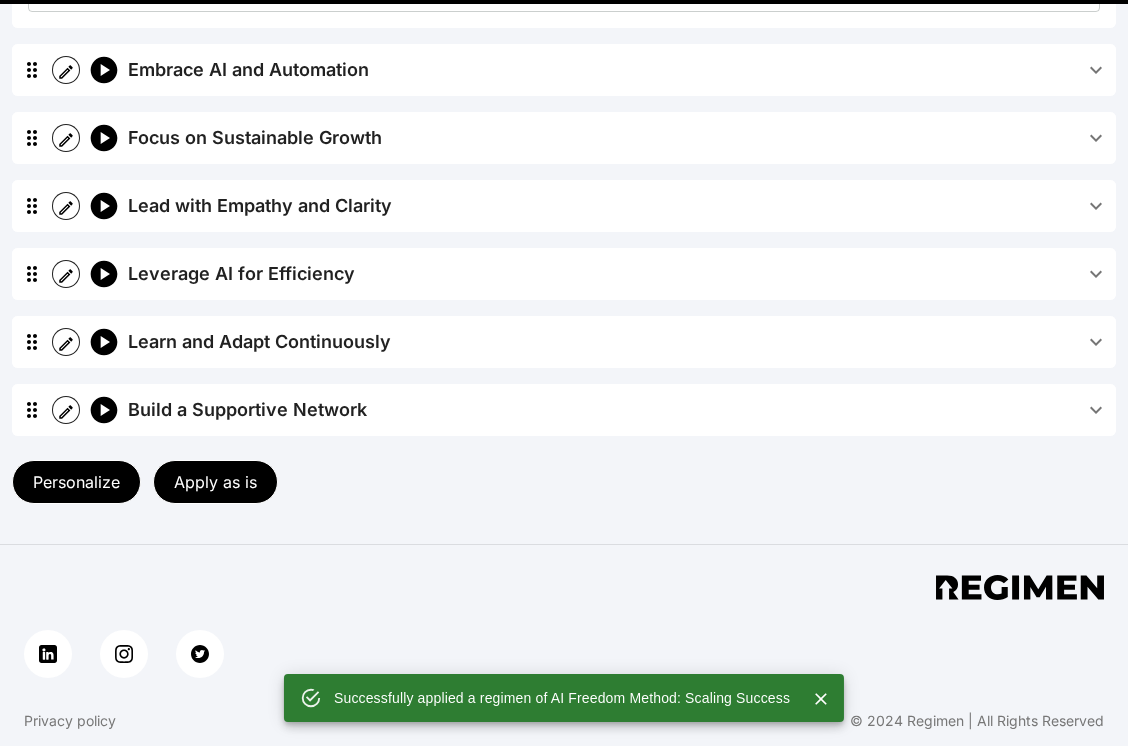 scroll, scrollTop: 0, scrollLeft: 0, axis: both 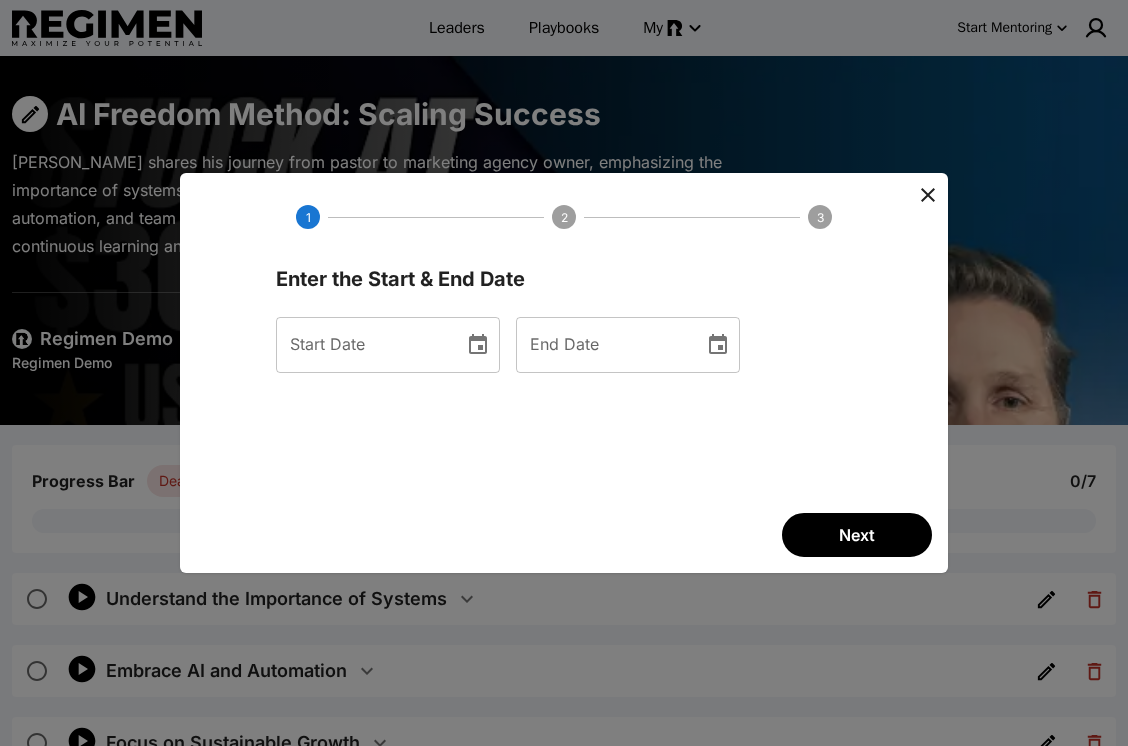 click 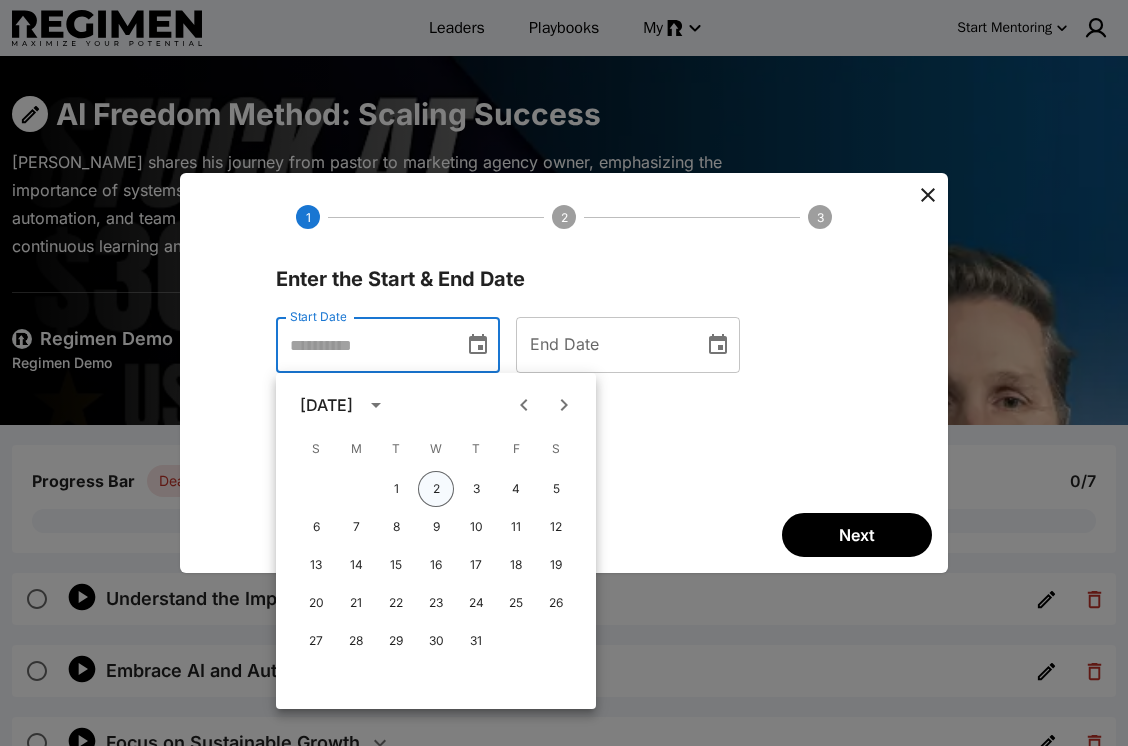 click on "2" at bounding box center [436, 489] 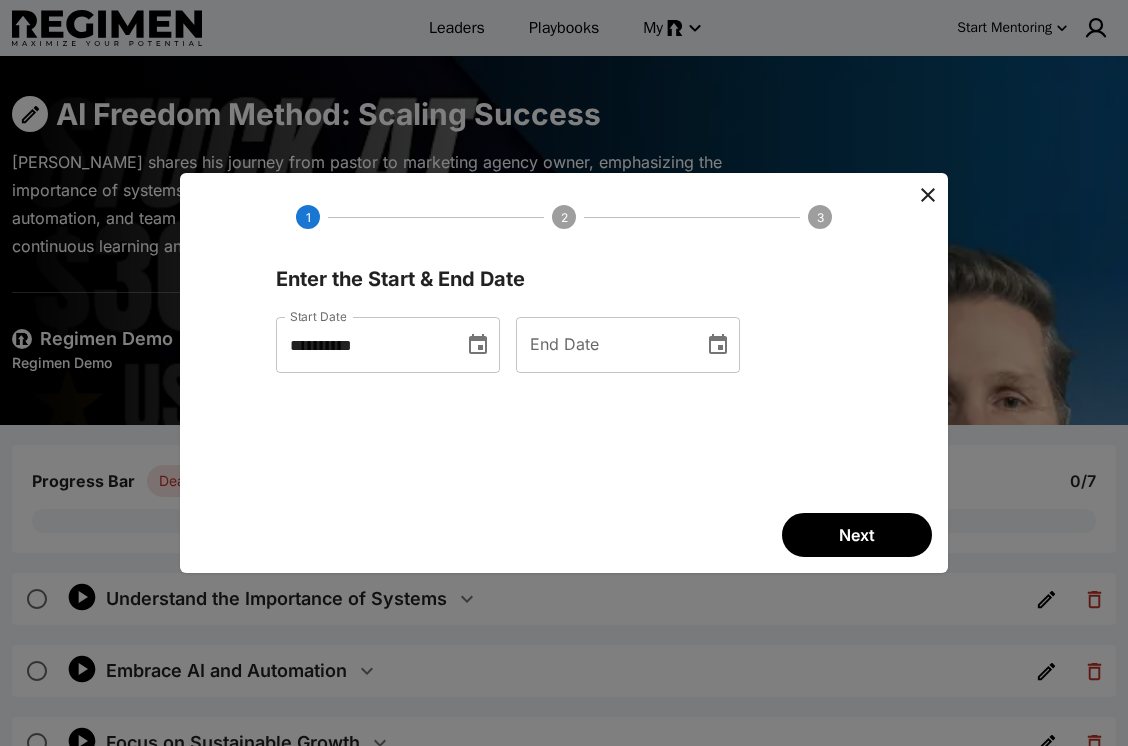 click on "End Date" at bounding box center [628, 345] 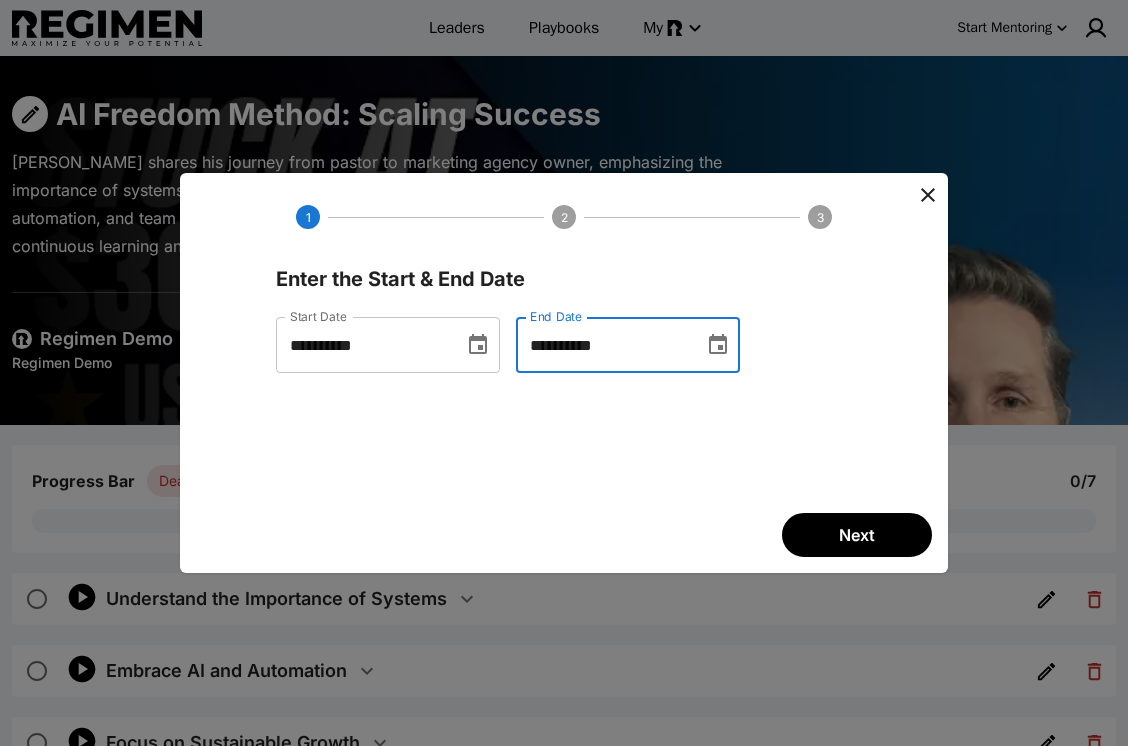 click 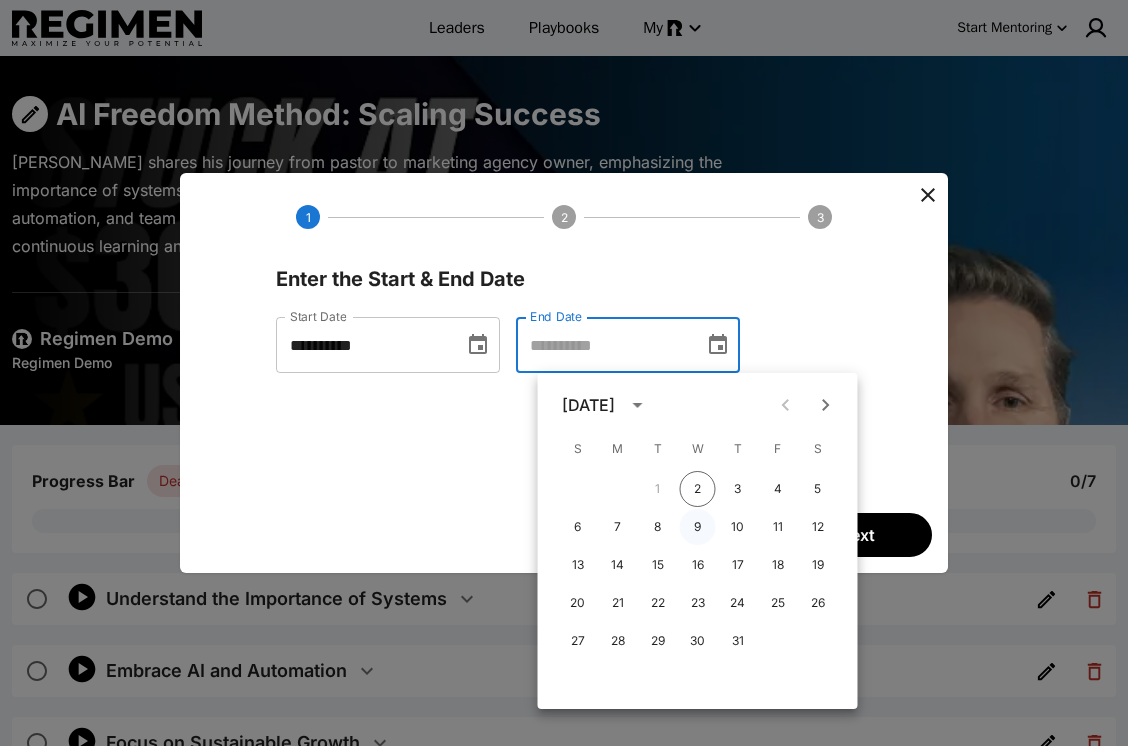 click on "9" at bounding box center (698, 527) 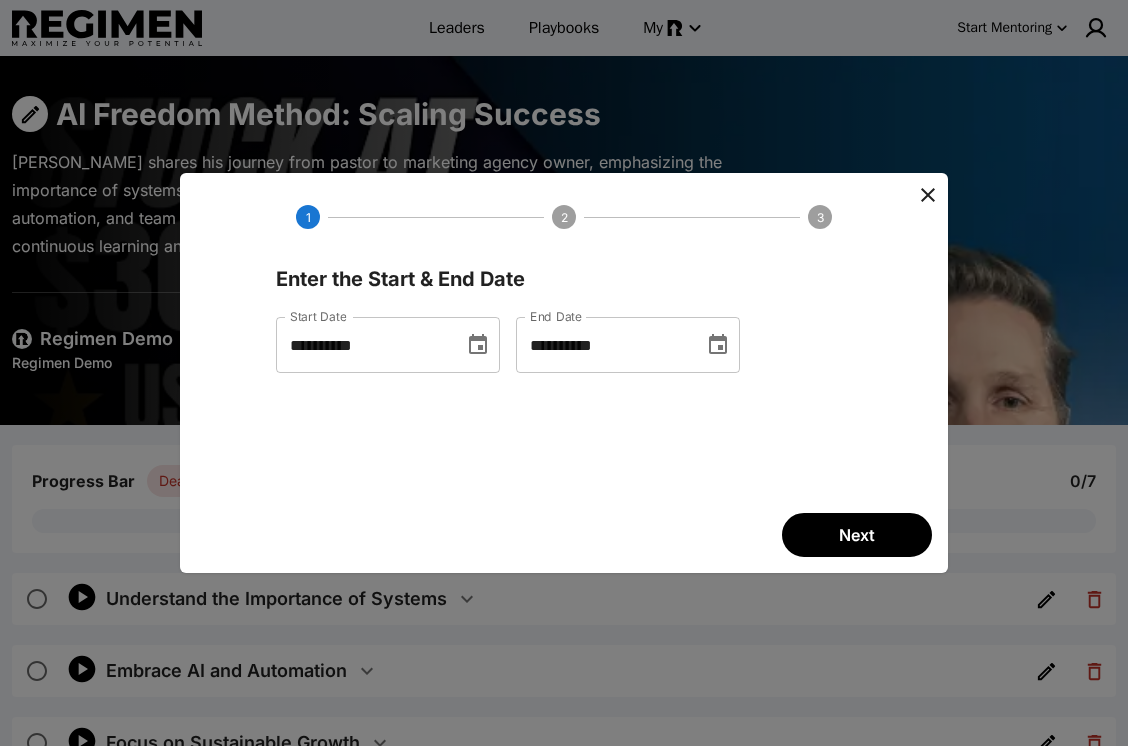 click on "Next" at bounding box center [857, 535] 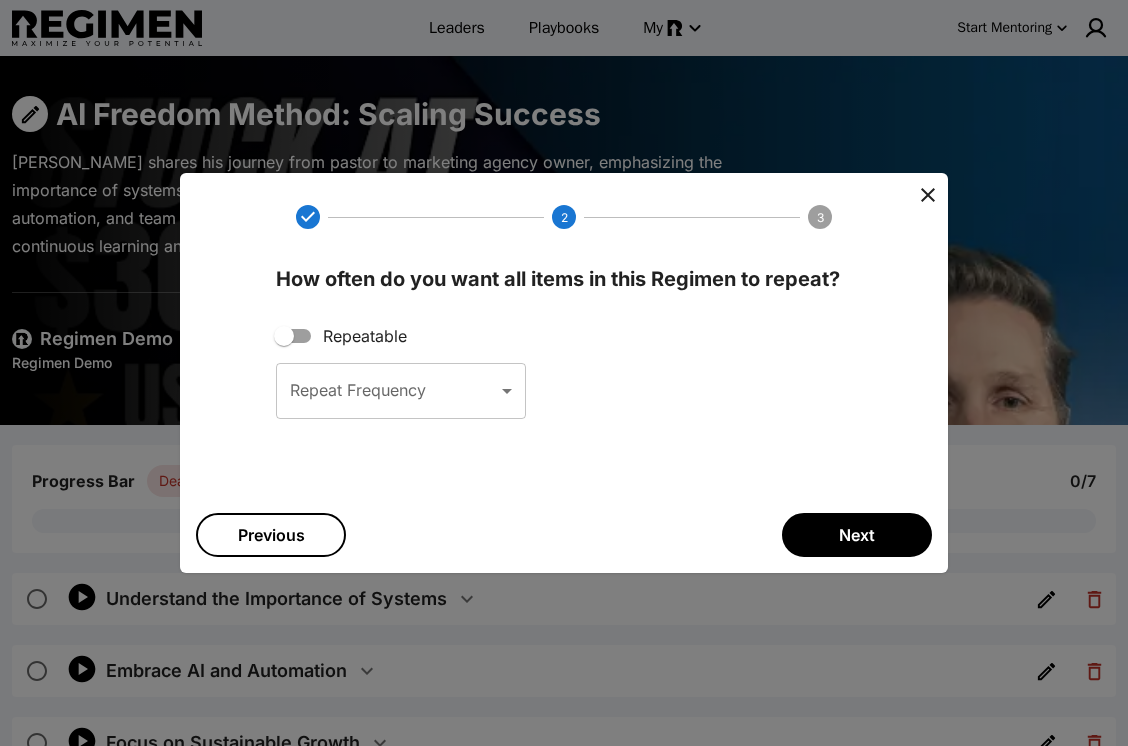 click on "Leaders Playbooks My Start Mentoring AI Freedom Method: Scaling Success [PERSON_NAME] shares his journey from pastor to marketing agency owner, emphasizing the importance of systems over hustle. He developed the AI Freedom Method, combining sales, AI automation, and team building, to help coaches scale businesses sustainably. He advocates for continuous learning and leveraging AI for efficiency. Regimen Demo Regimen Demo Progress Bar Deadline:  No end date 0 / 7 0 / 7 Understand the Importance of Systems Learn that true success comes from systems, not endless hustle. Example [PERSON_NAME] discovered that systems, not just hard work, led to his success after selling his agency. Exercise Identify one area in your life or work where you can implement a system to make things more efficient. Embrace AI and Automation Use AI and automation to scale your business without sacrificing personal life. Example [PERSON_NAME] uses AI to help with high ticket sales and strategic team building, allowing him to scale efficiently. Example" at bounding box center [564, 681] 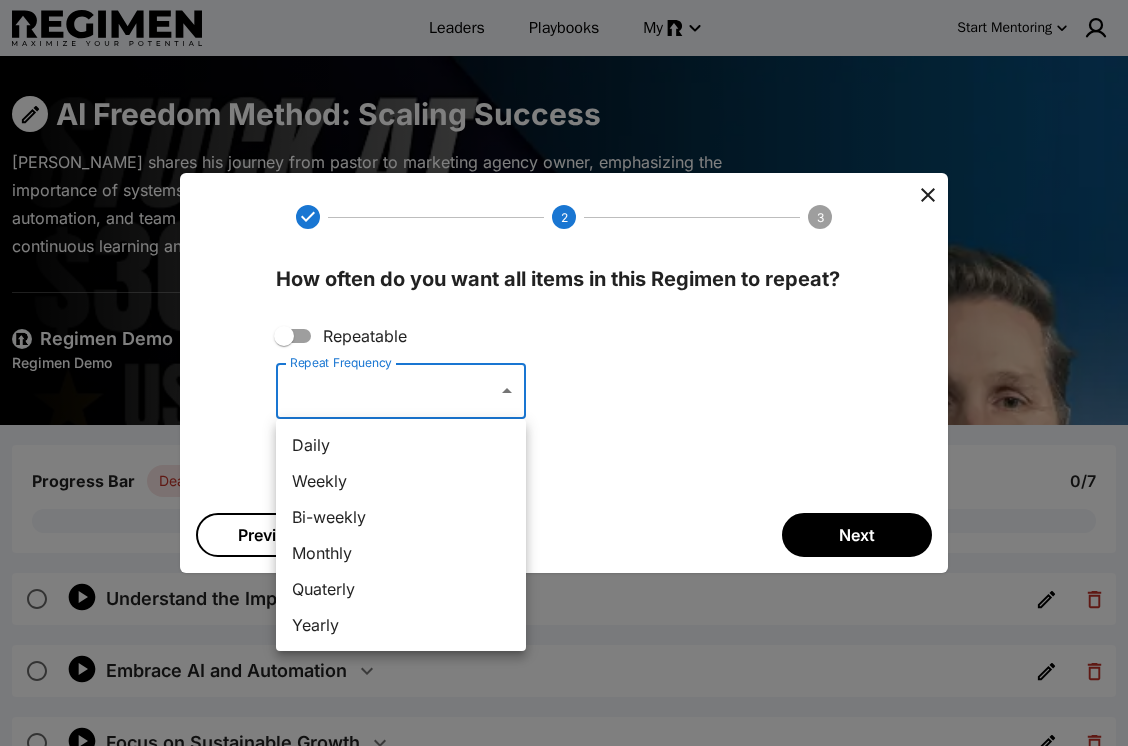 click at bounding box center (564, 373) 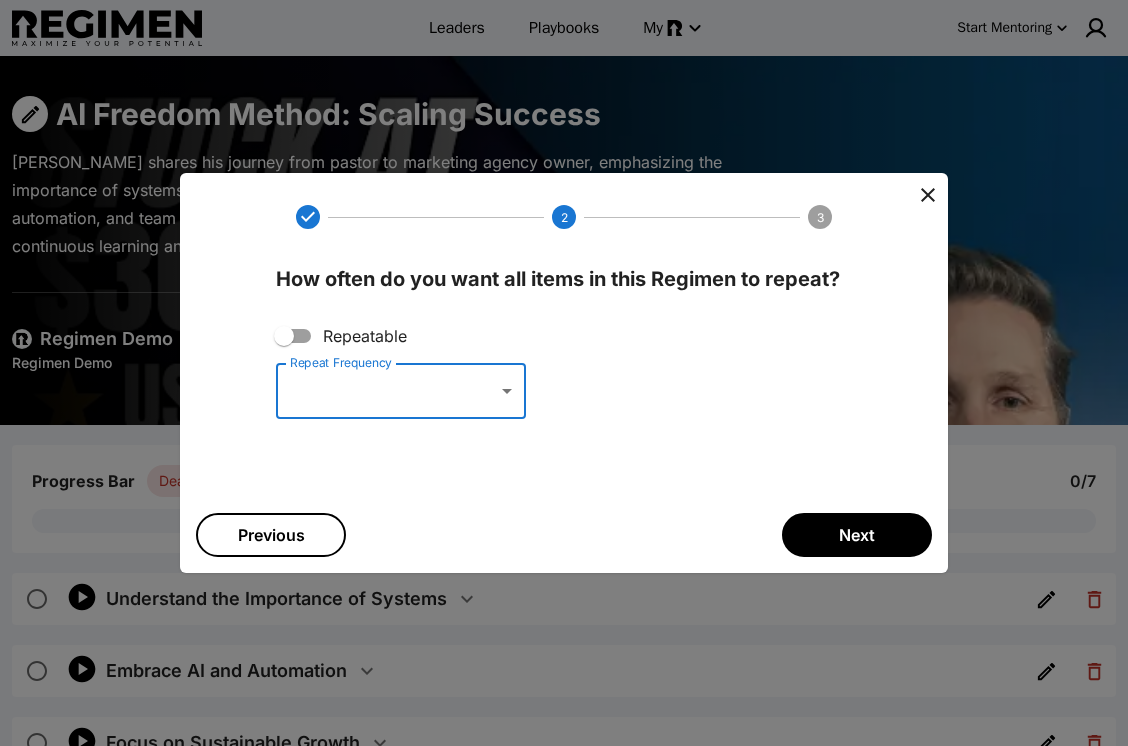 click on "Next" at bounding box center (857, 535) 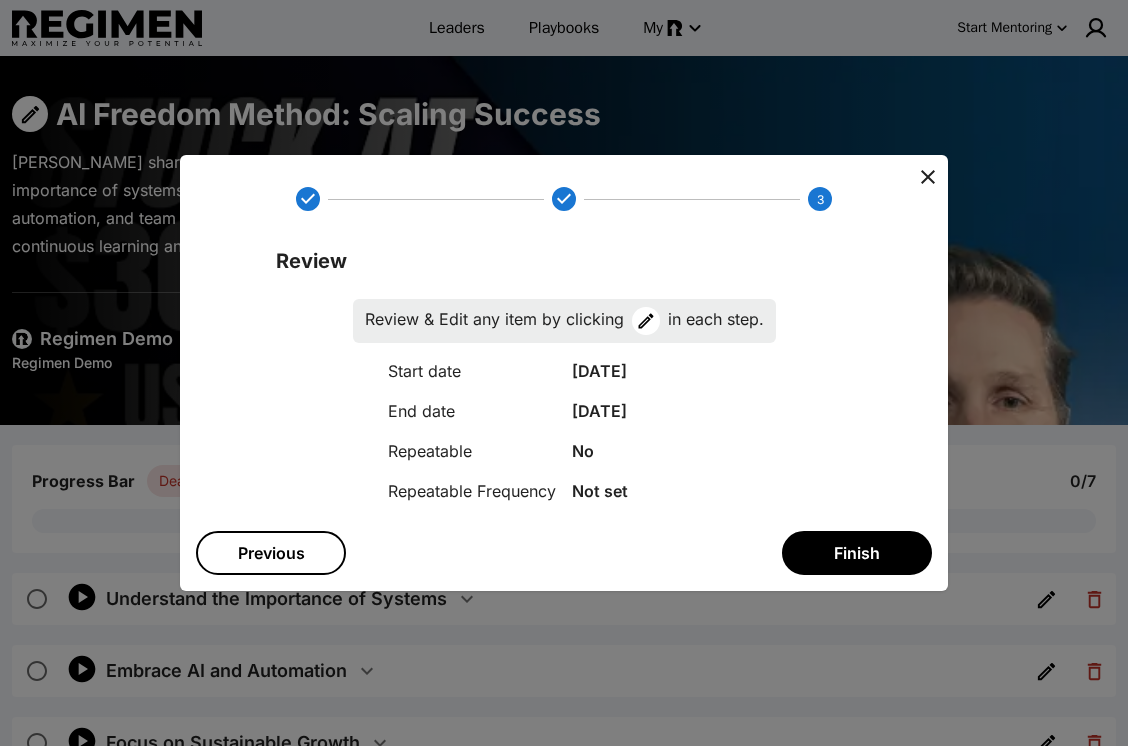 click on "Finish" at bounding box center [857, 553] 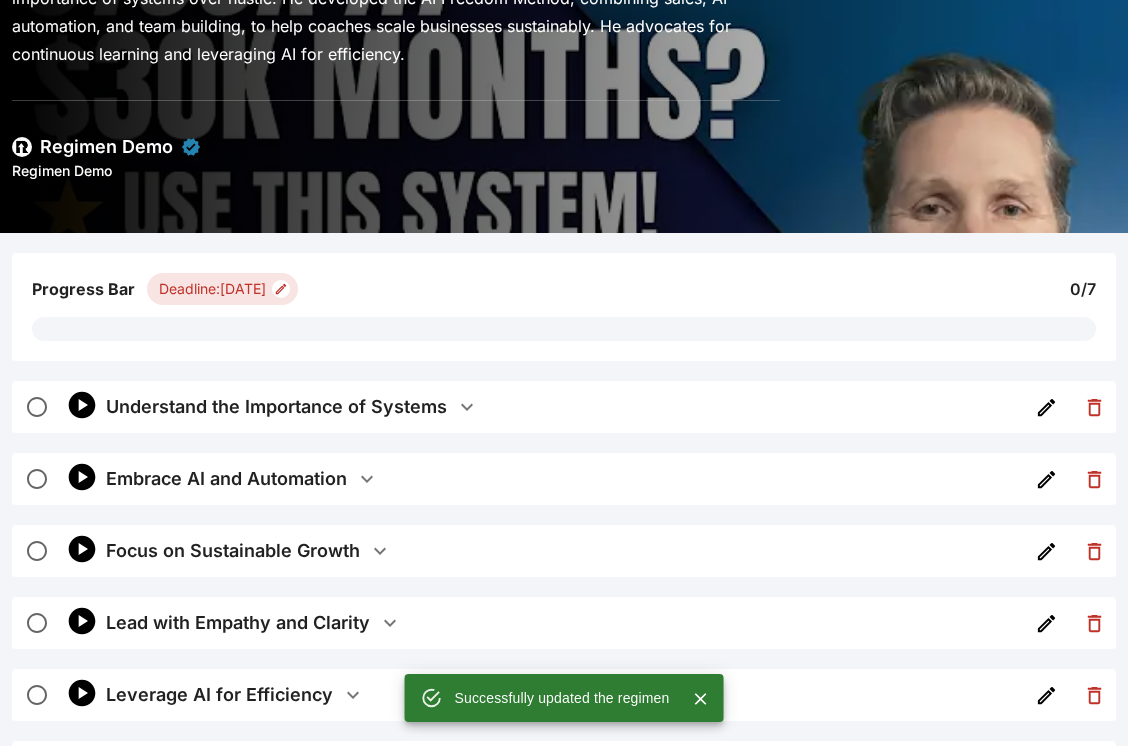 scroll, scrollTop: 229, scrollLeft: 0, axis: vertical 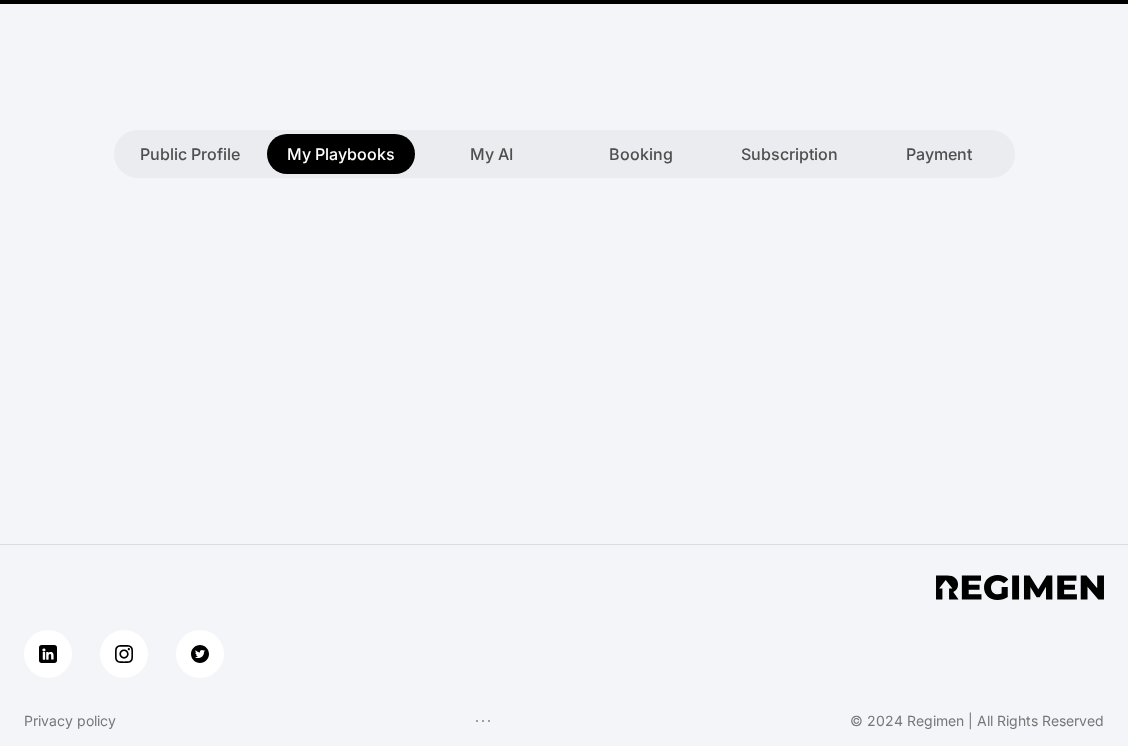 type on "**********" 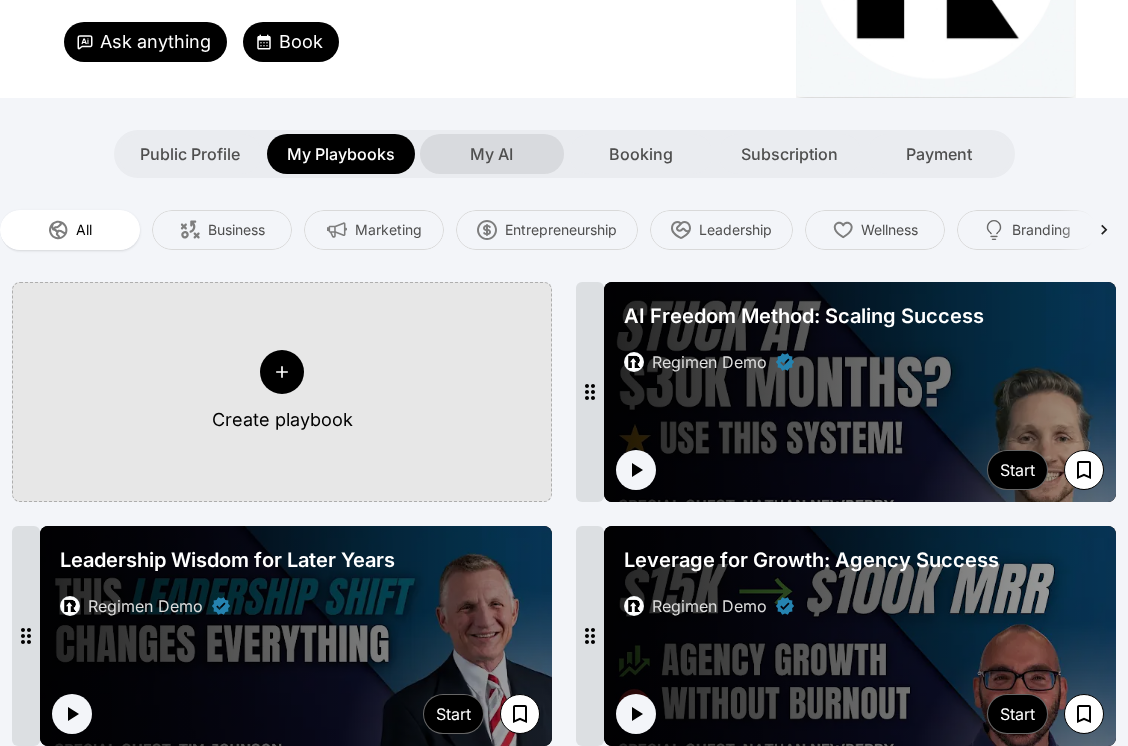 click on "My AI" at bounding box center (491, 154) 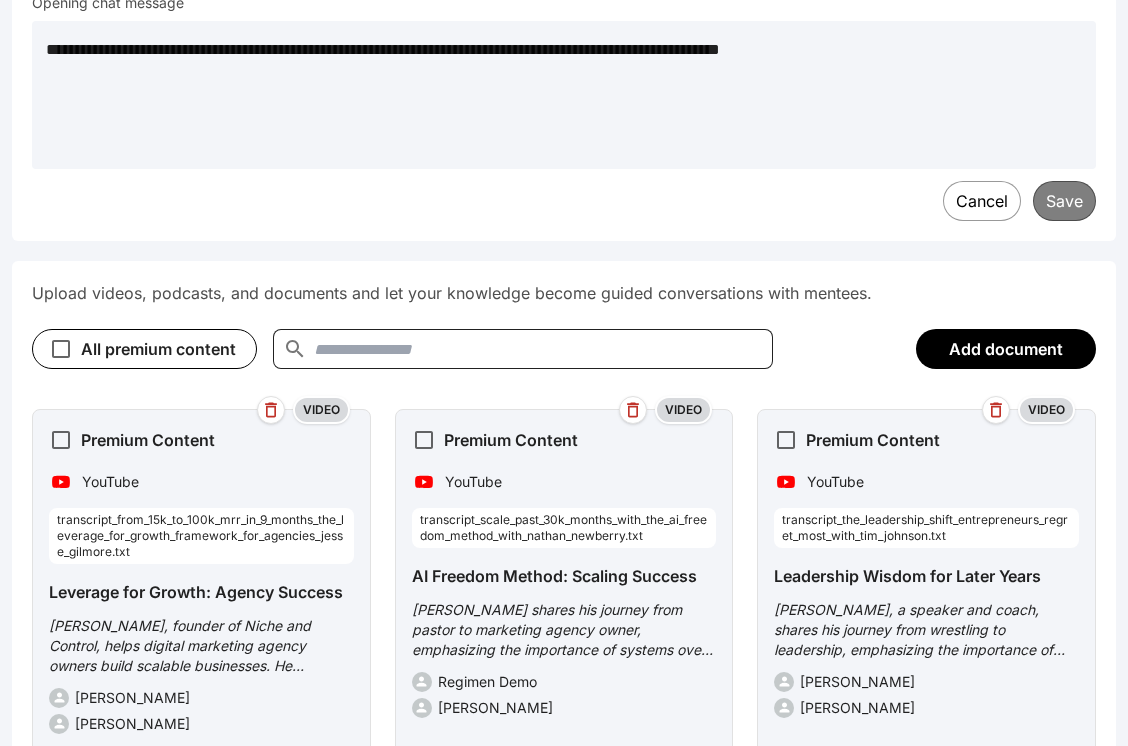 scroll, scrollTop: 637, scrollLeft: 0, axis: vertical 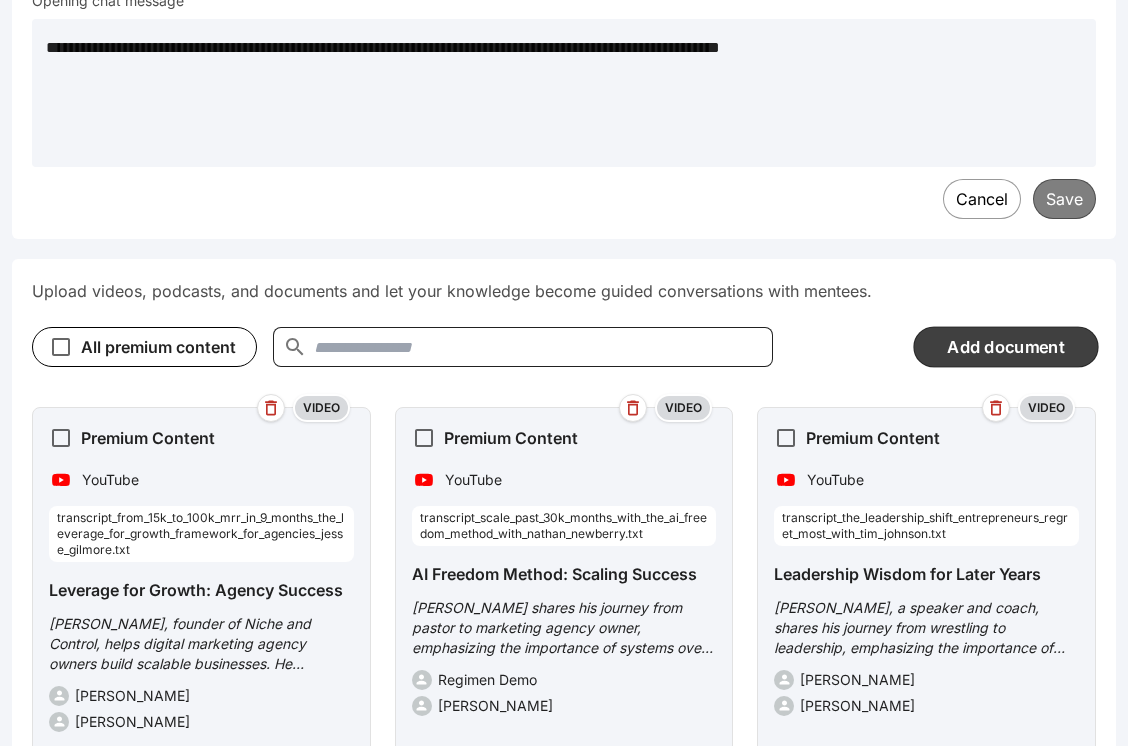 click on "Add document" at bounding box center [1005, 346] 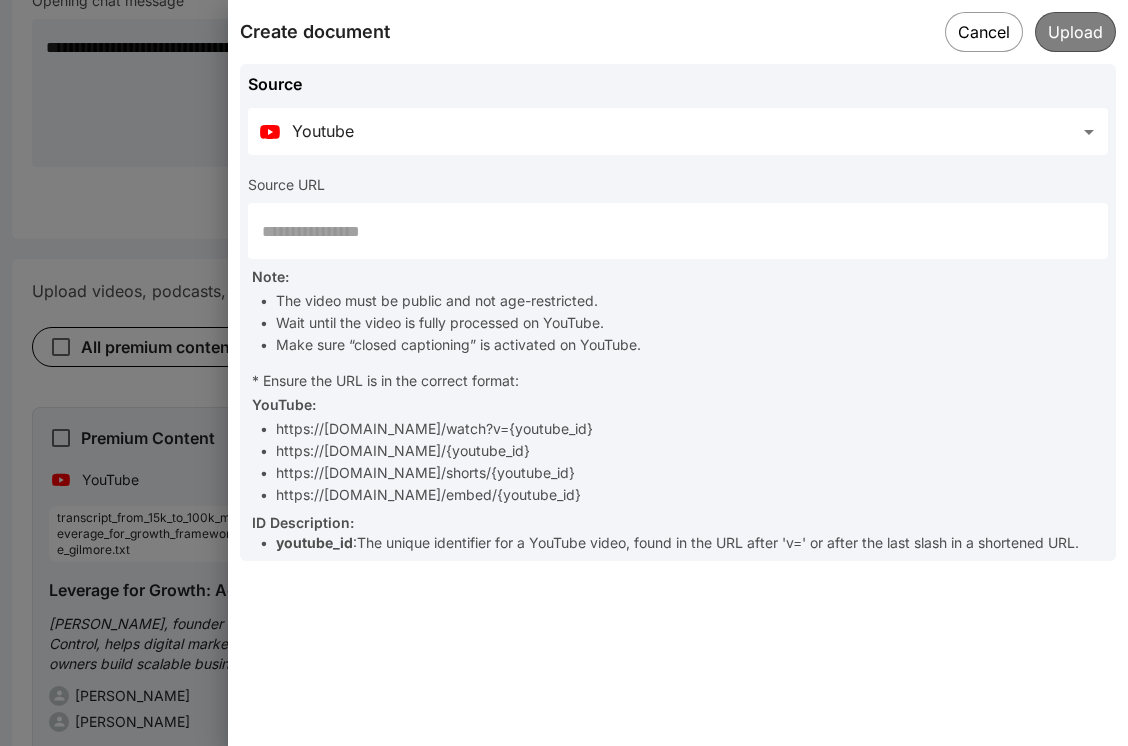 click on "**********" at bounding box center [564, 526] 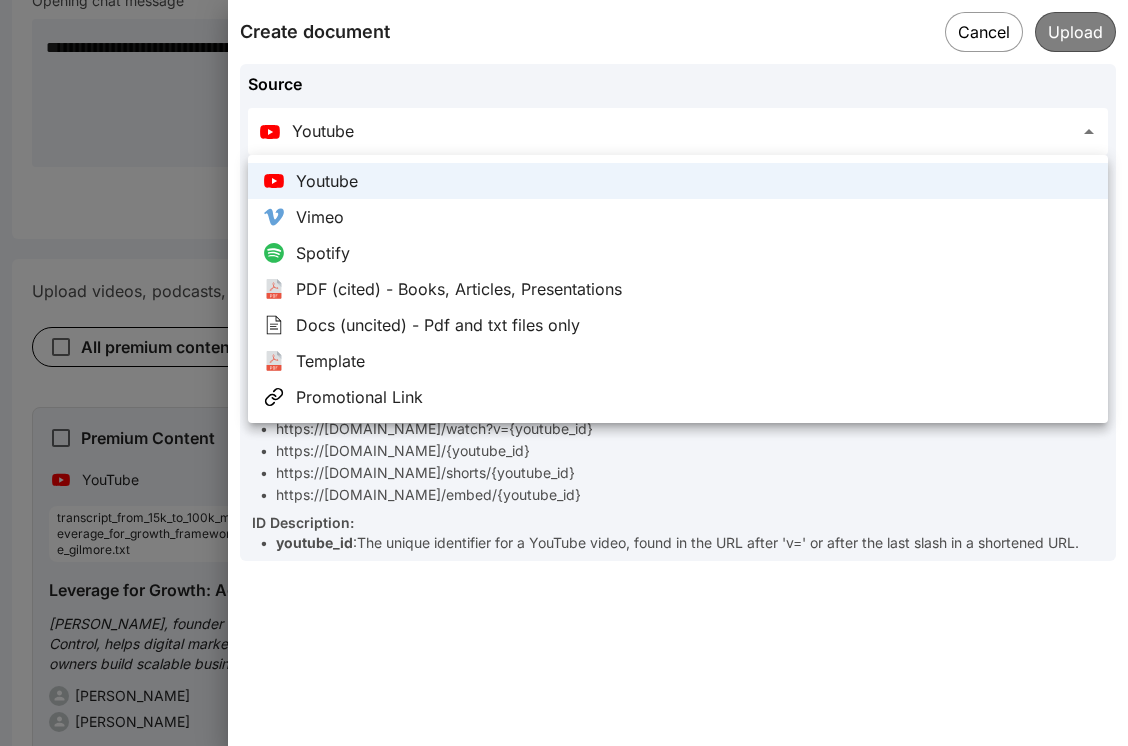 click on "Promotional Link" at bounding box center [359, 397] 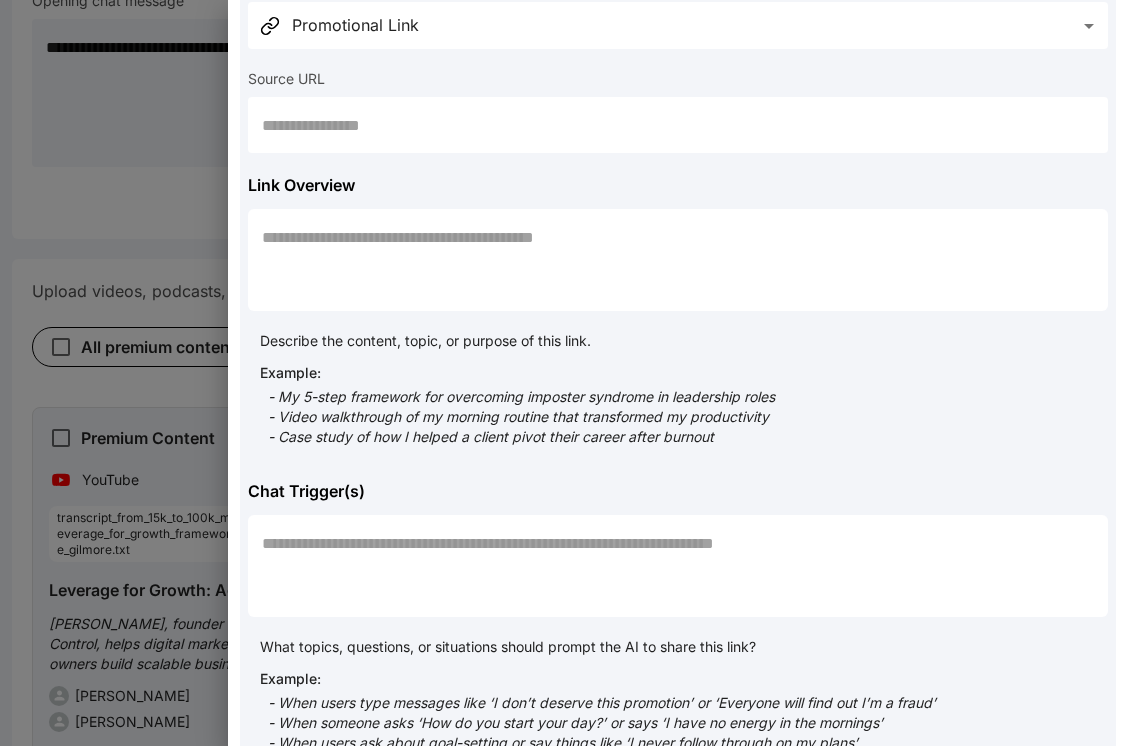 scroll, scrollTop: 133, scrollLeft: 0, axis: vertical 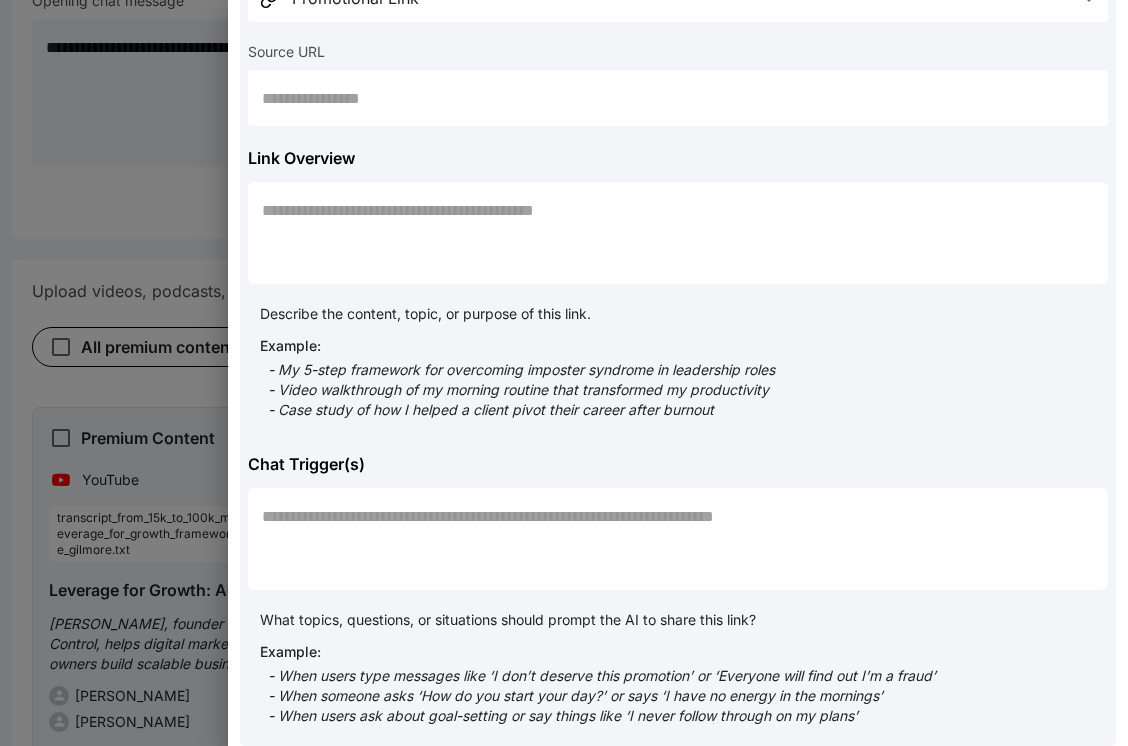 click at bounding box center (564, 373) 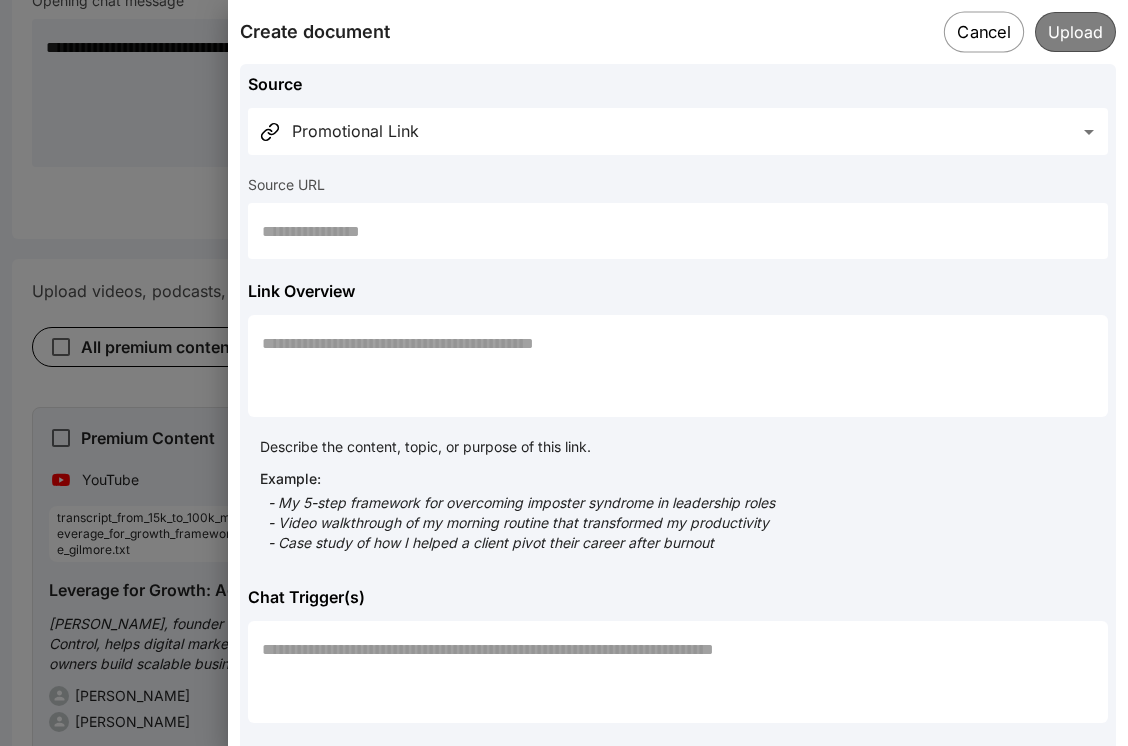 click on "Cancel" at bounding box center (984, 31) 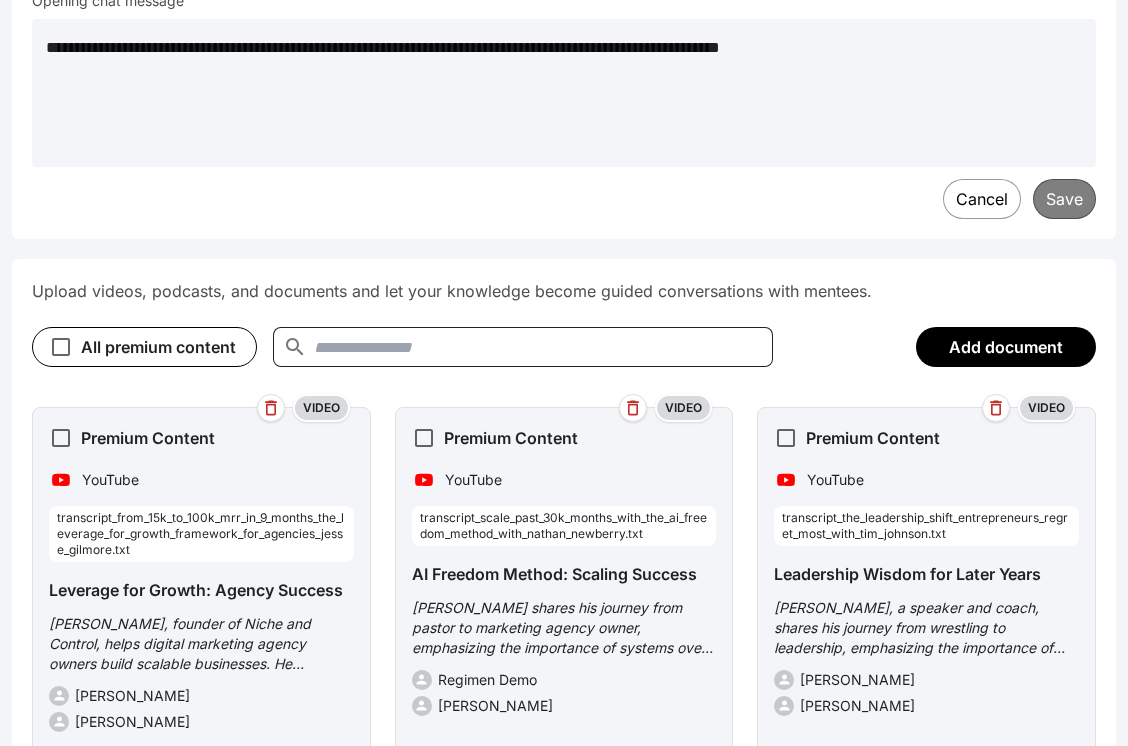 scroll, scrollTop: 0, scrollLeft: 0, axis: both 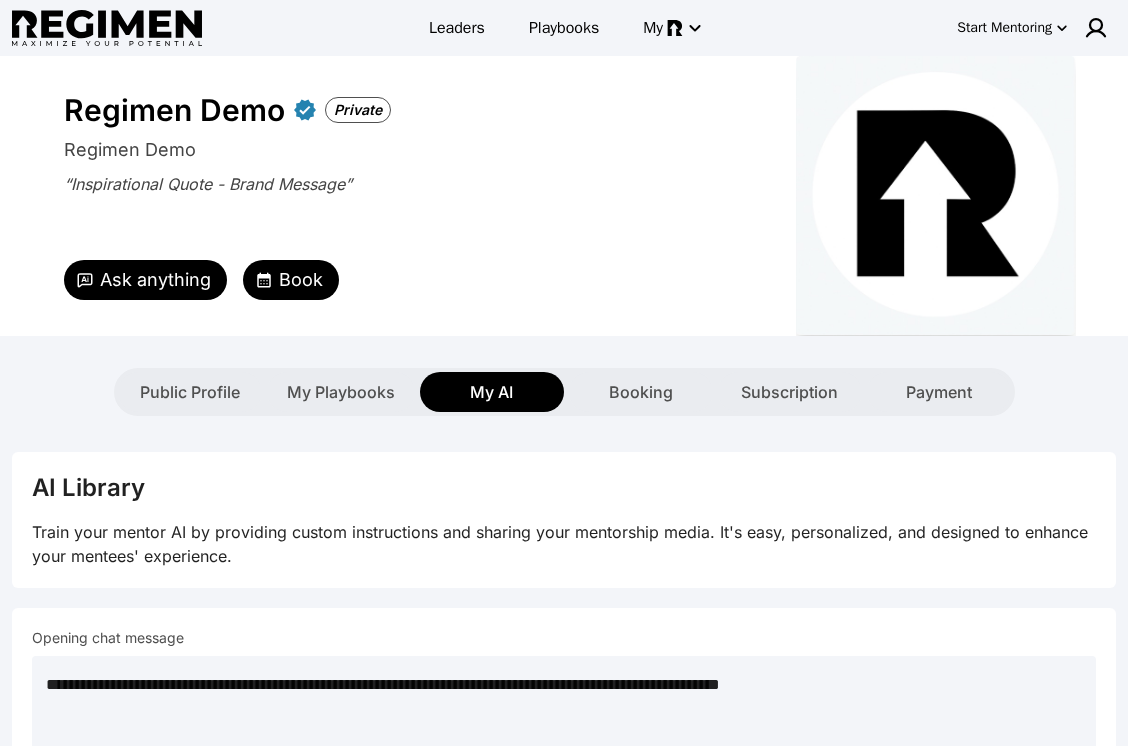 click on "Ask anything" at bounding box center (155, 280) 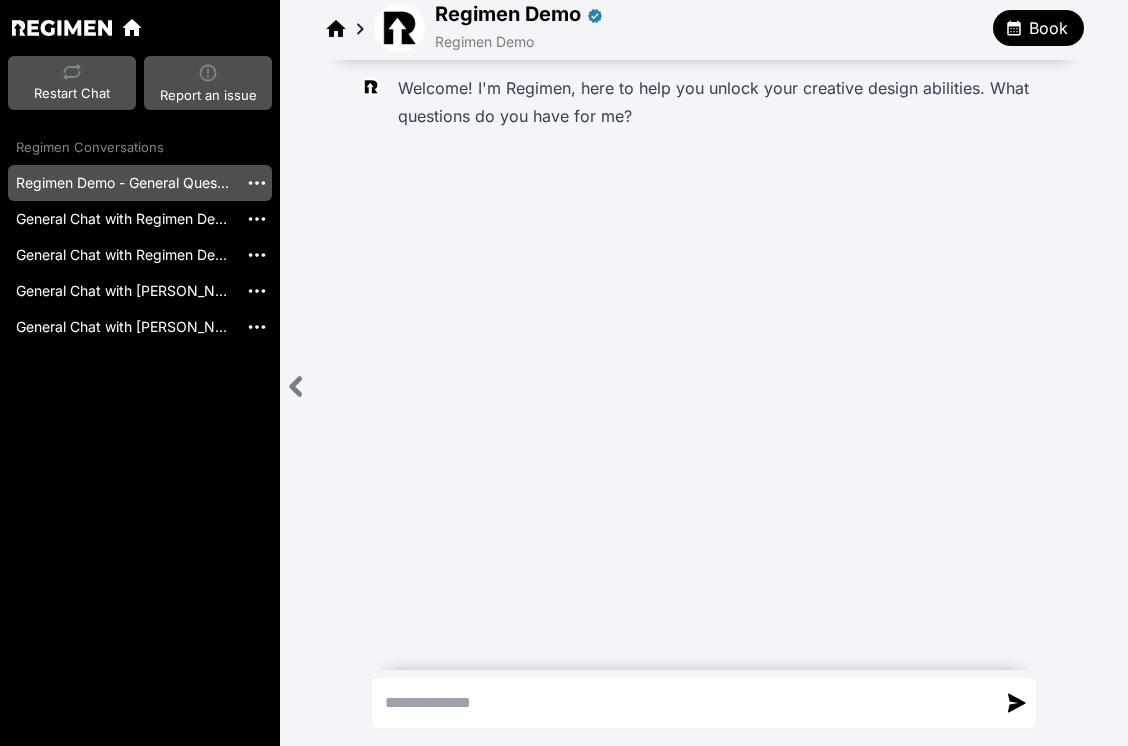 click on "Regimen Demo - General Question" at bounding box center (123, 183) 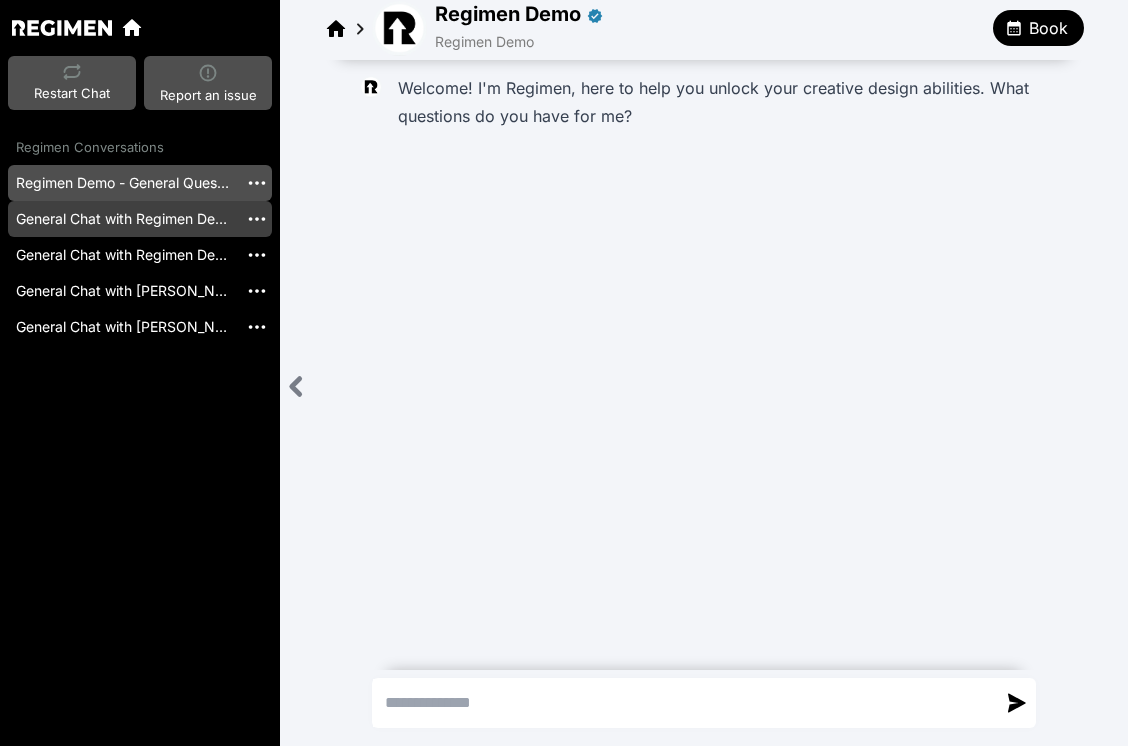 click on "General Chat with Regimen Demo [20250620_171021]" at bounding box center (123, 219) 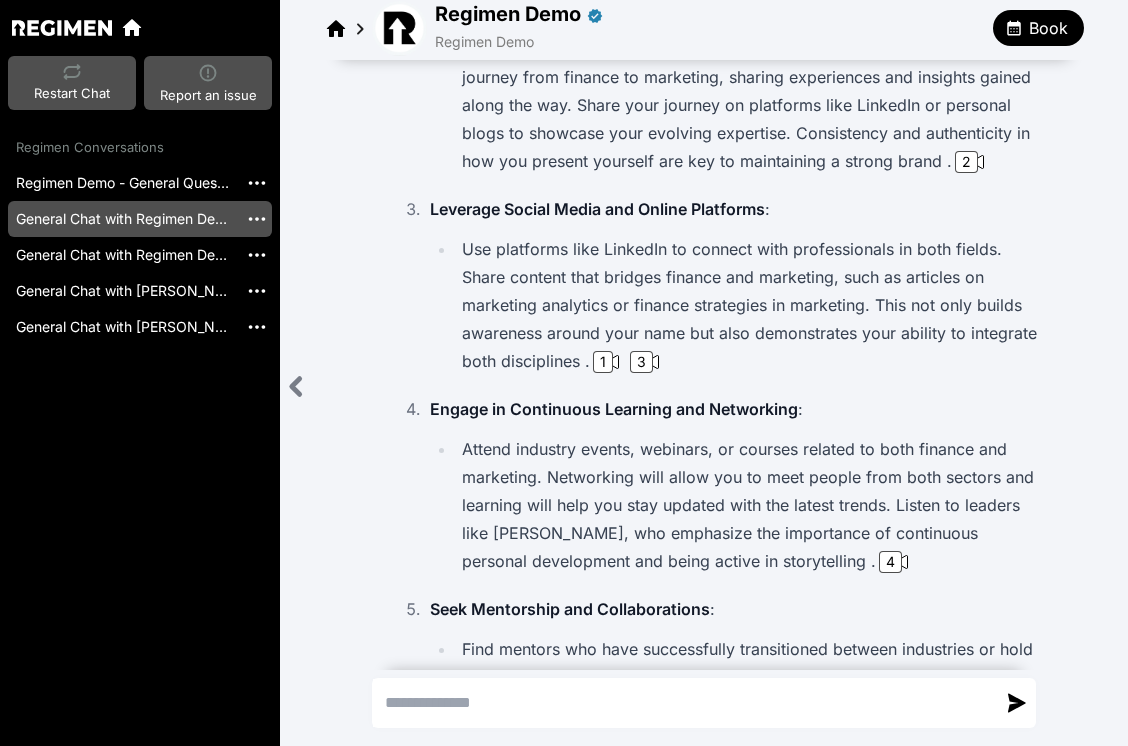 scroll, scrollTop: 756, scrollLeft: 0, axis: vertical 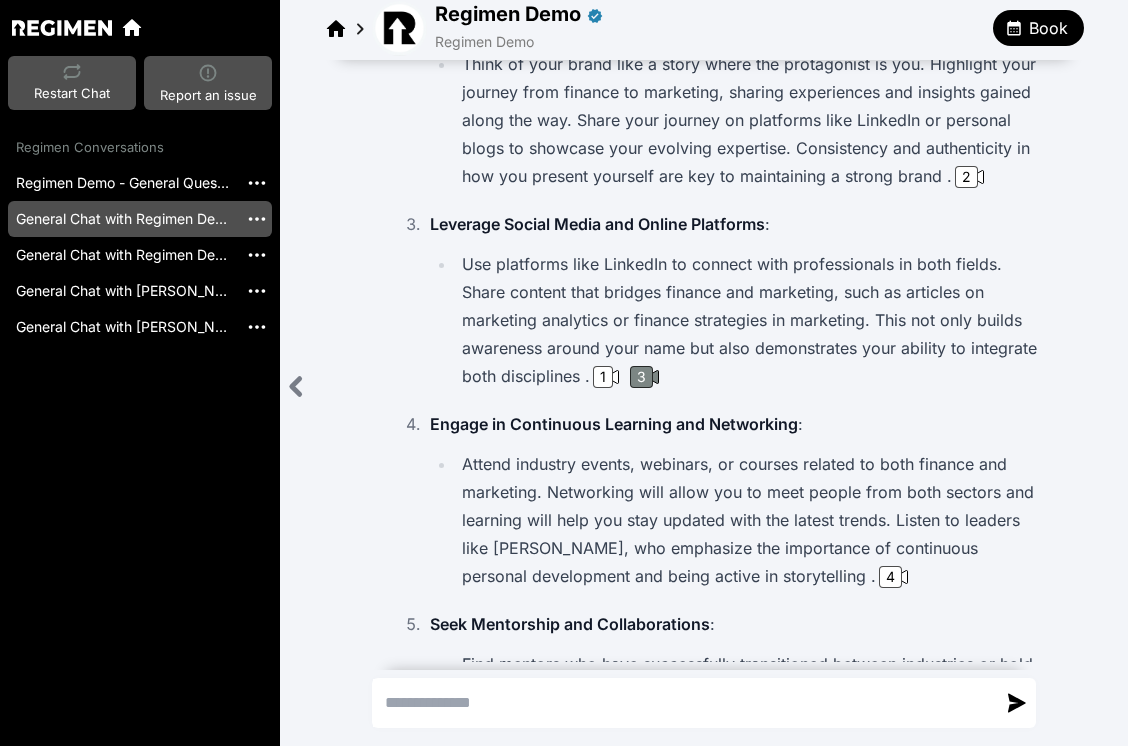 click on "3" at bounding box center (641, 377) 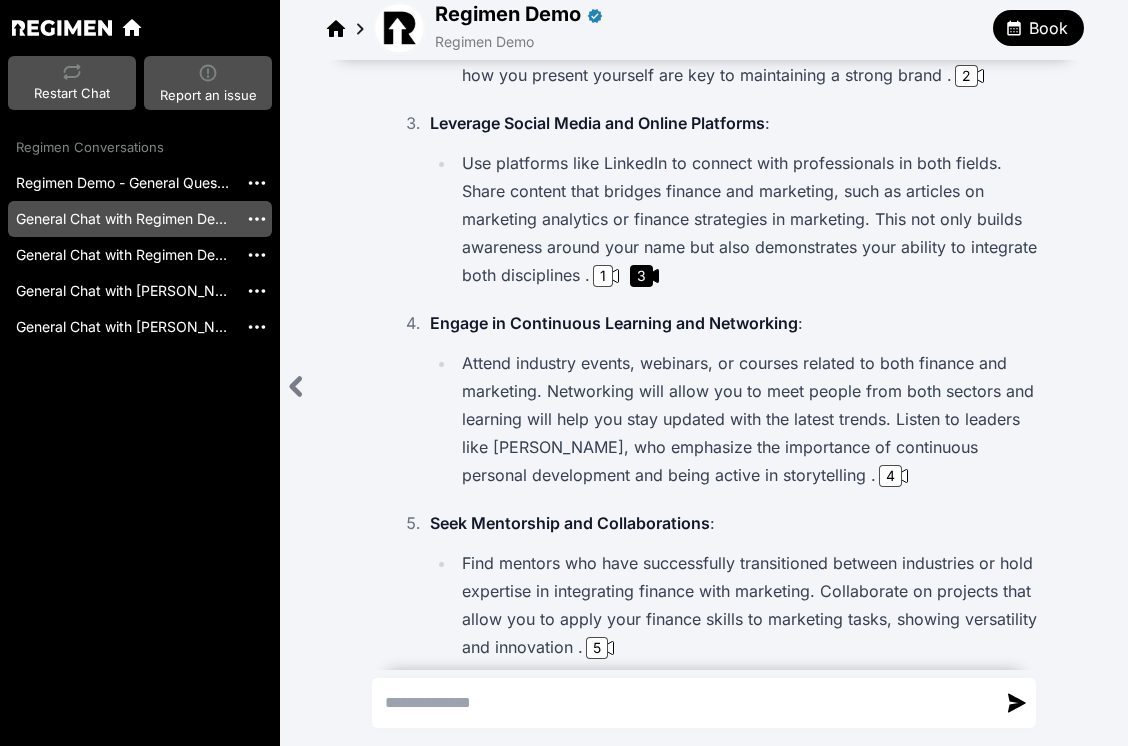 scroll, scrollTop: 699, scrollLeft: 0, axis: vertical 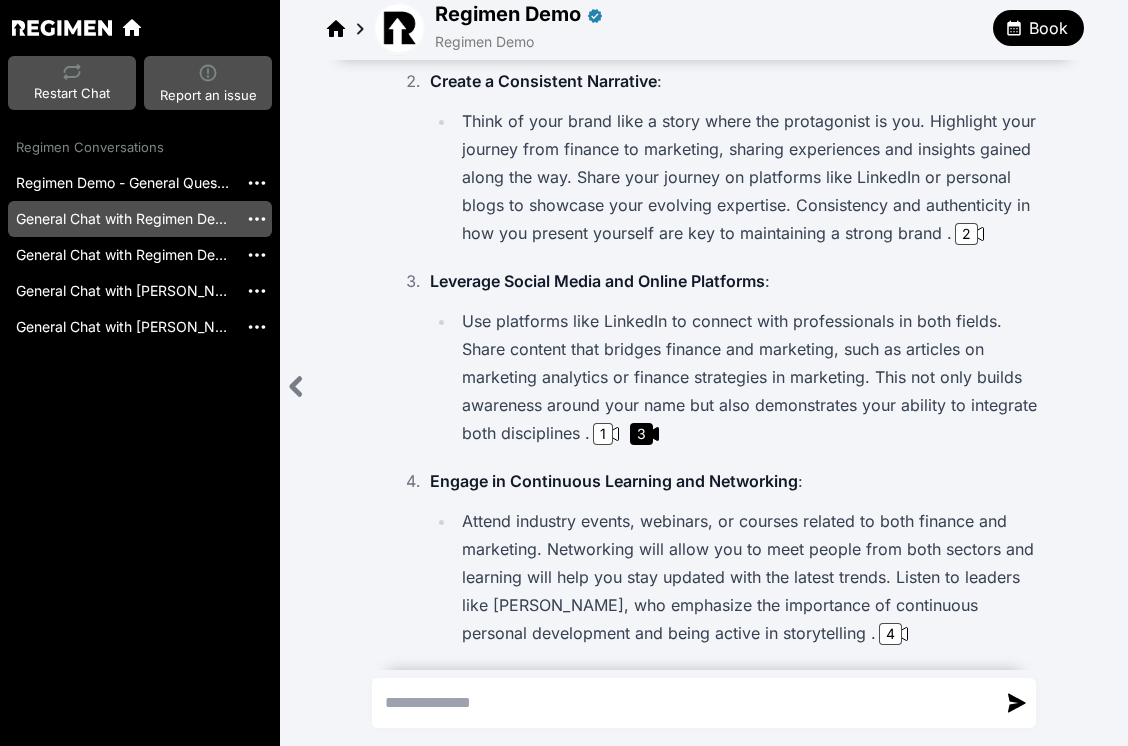 click on "Book" at bounding box center [1048, 28] 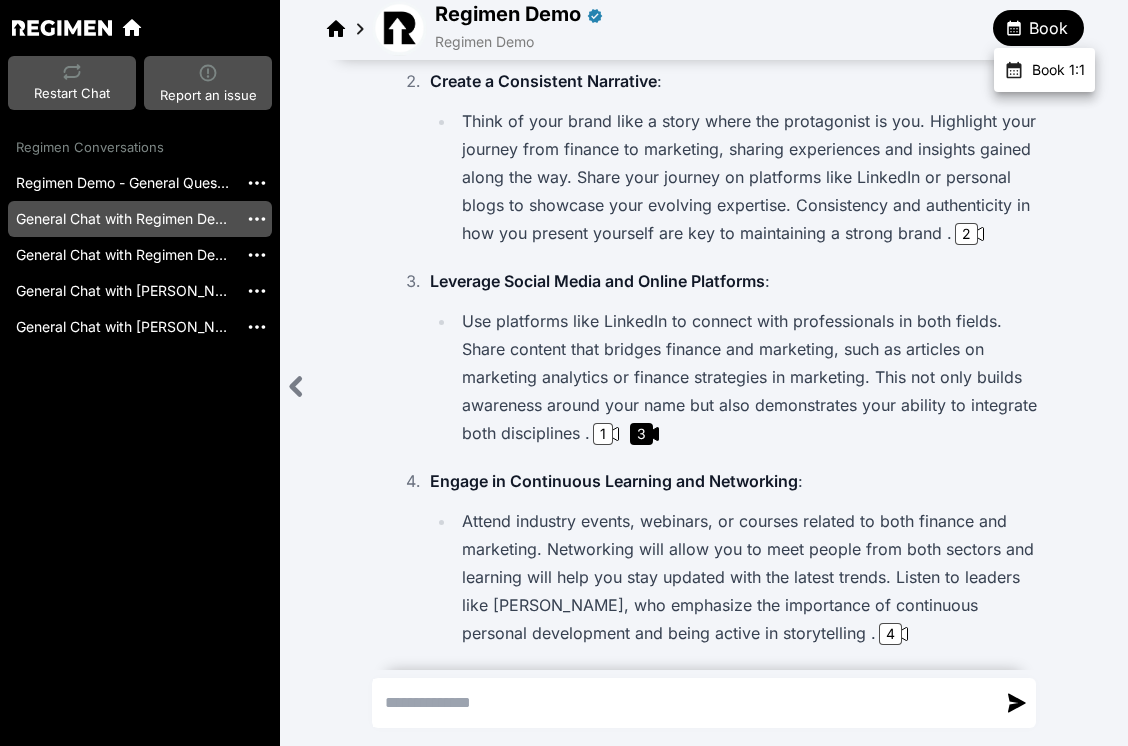 click on "Book 1:1" at bounding box center (1044, 70) 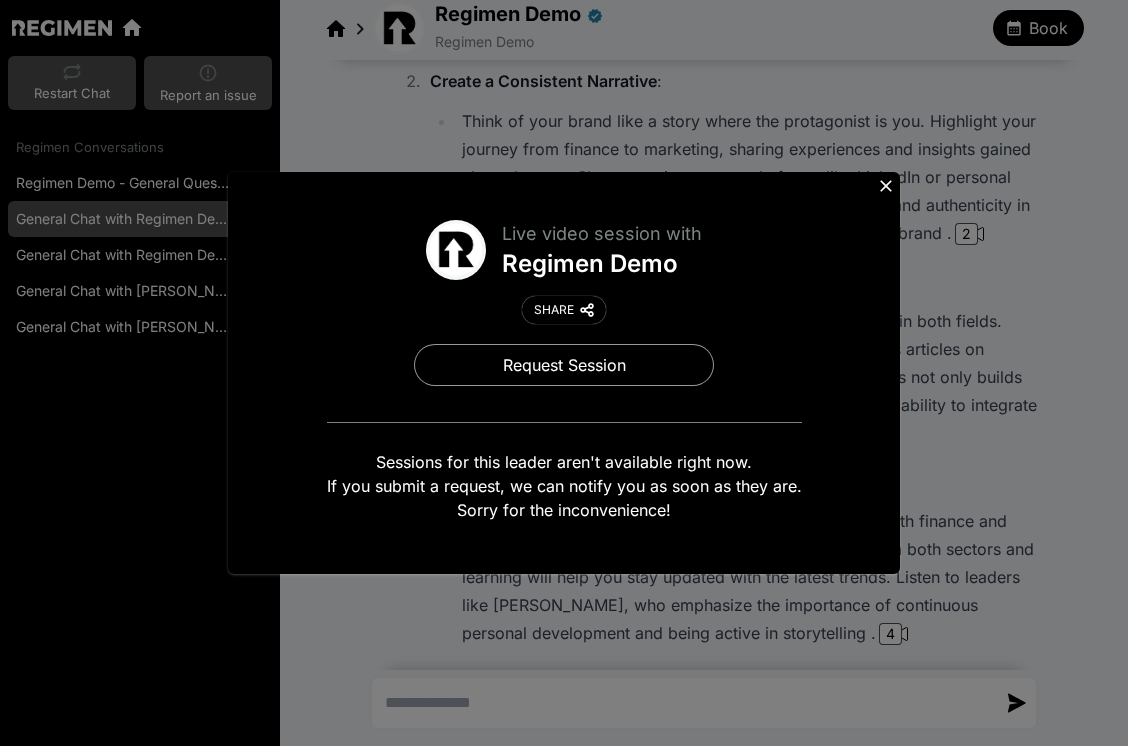 click 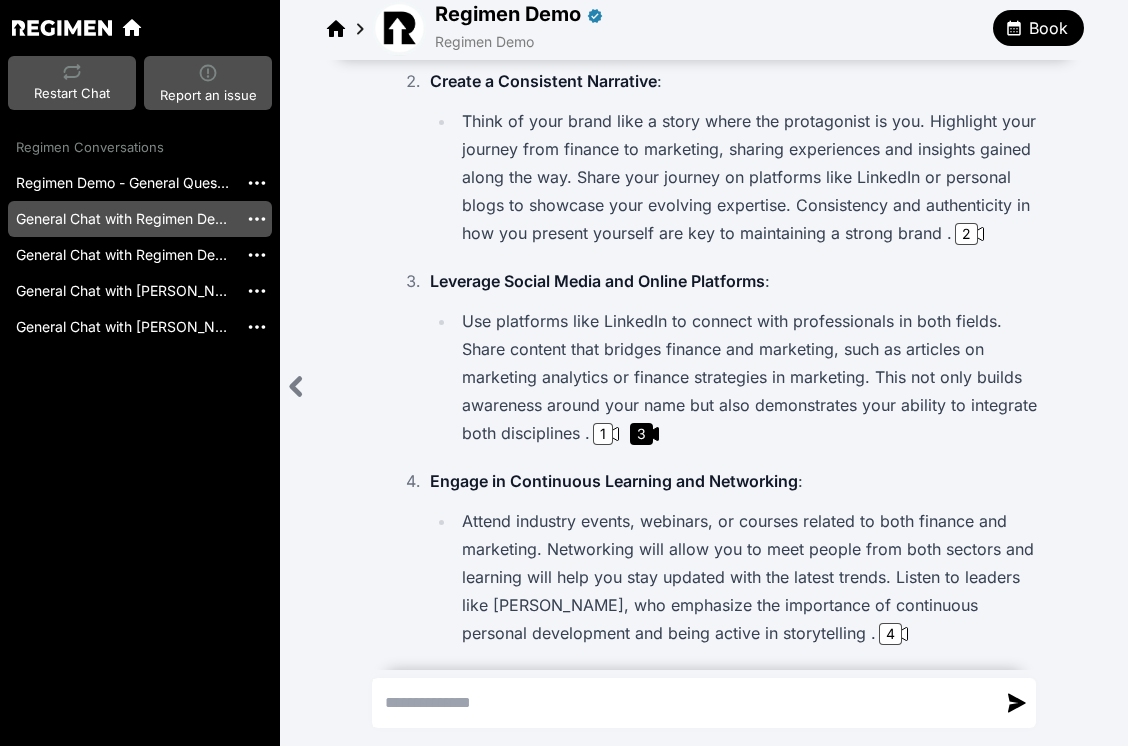 scroll, scrollTop: 0, scrollLeft: 0, axis: both 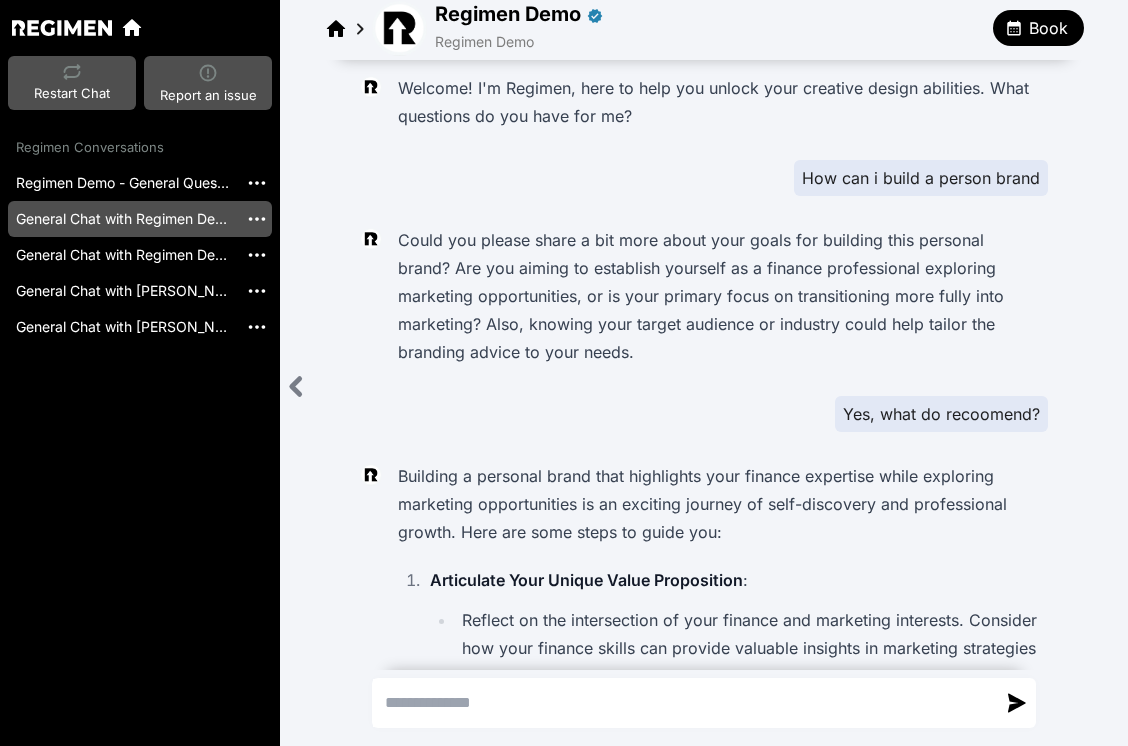 click at bounding box center [399, 28] 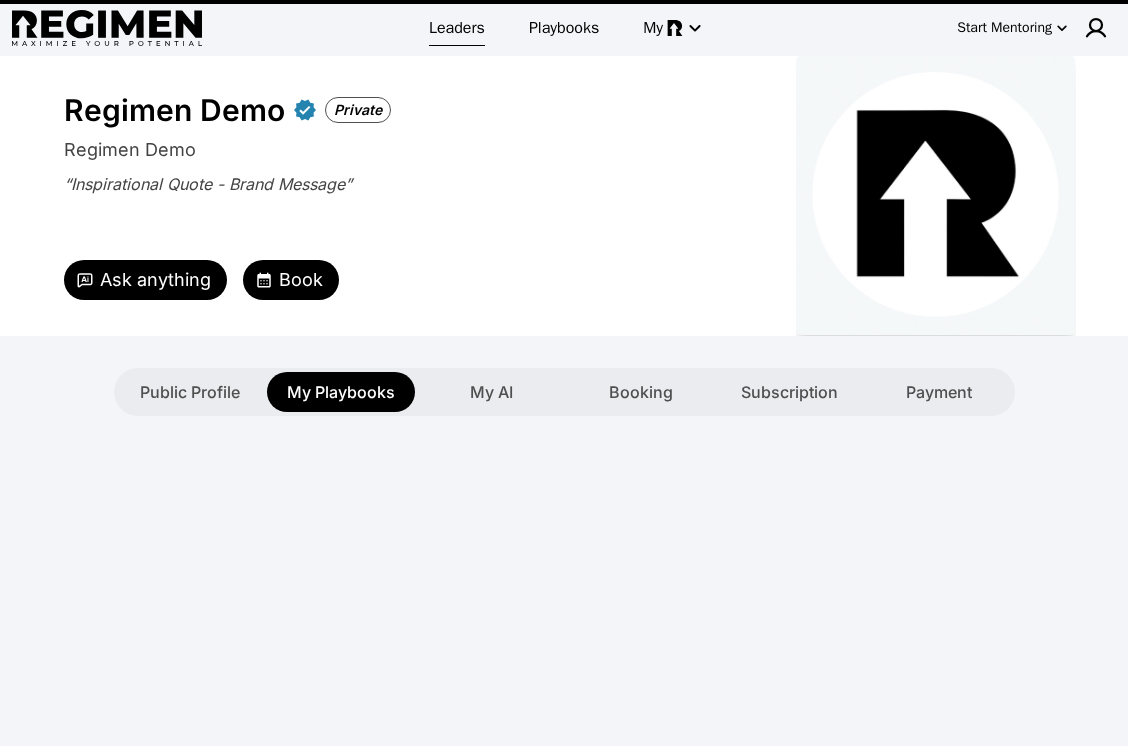 click on "Leaders" at bounding box center [457, 28] 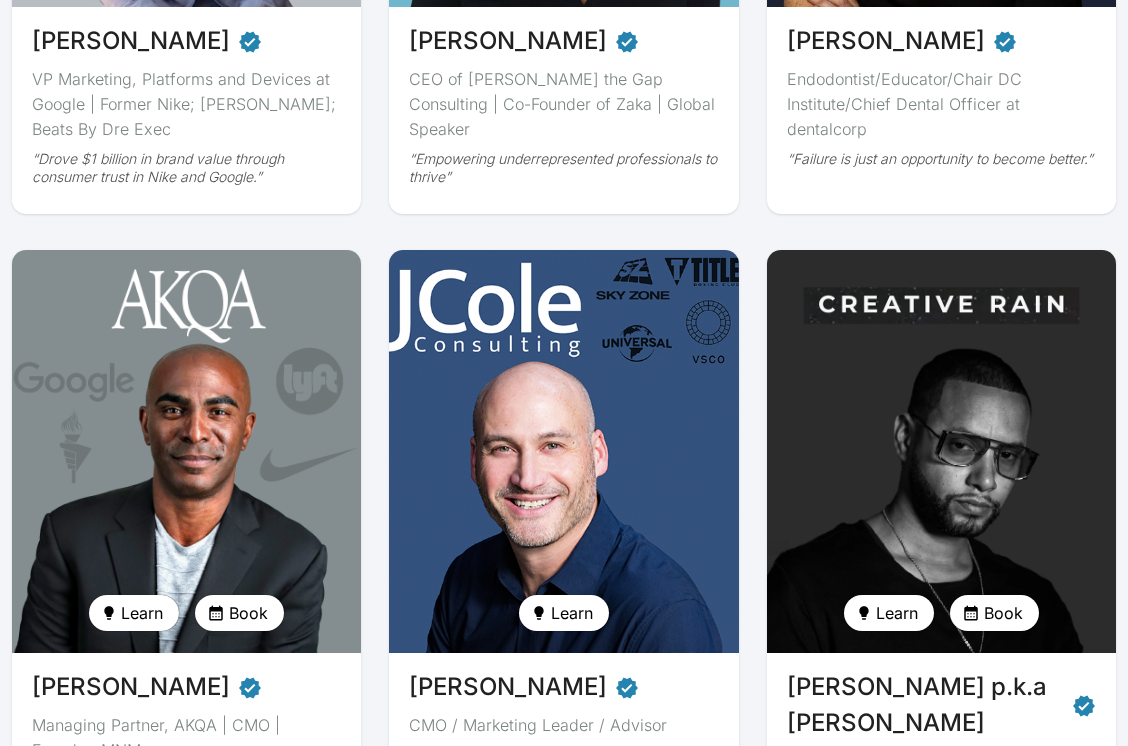 scroll, scrollTop: 641, scrollLeft: 0, axis: vertical 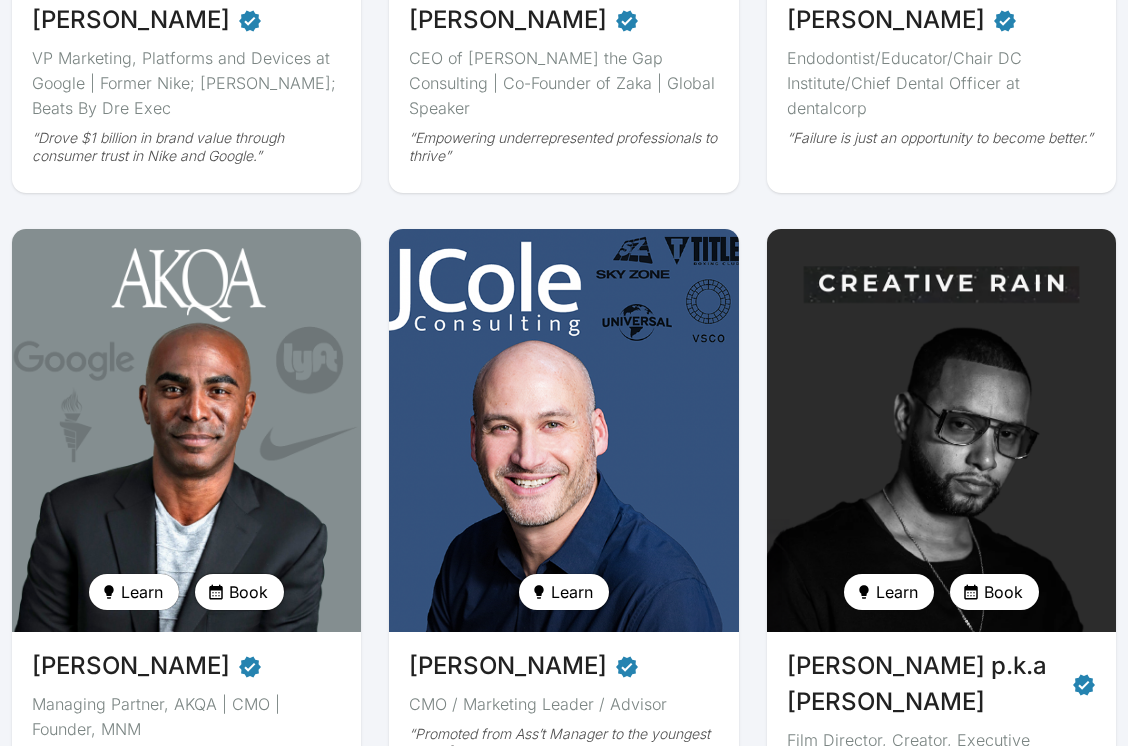 click on "Book" at bounding box center [248, 592] 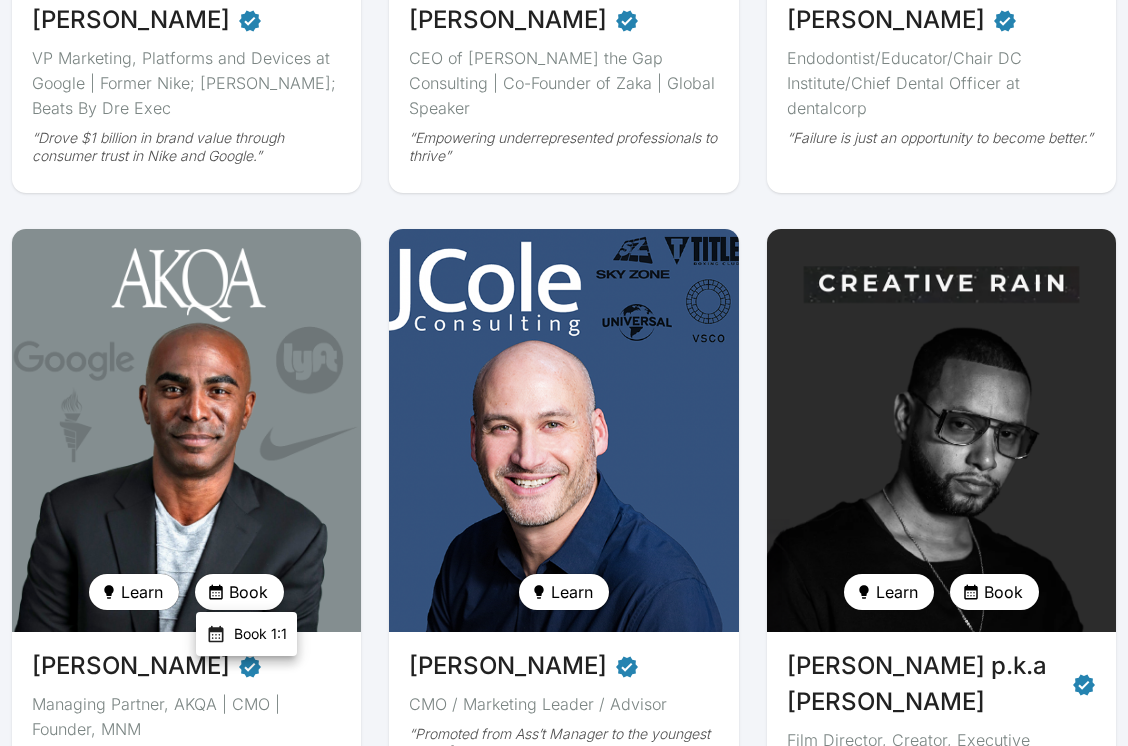 click on "Book 1:1" at bounding box center (246, 634) 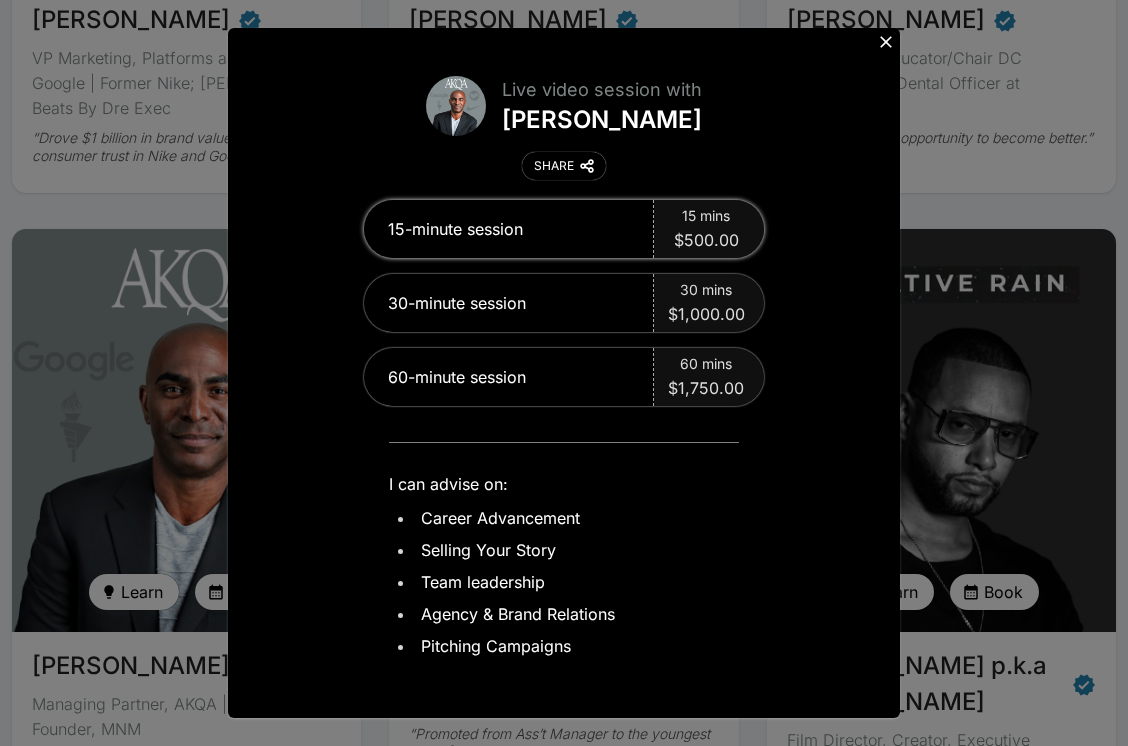 click on "$500.00" at bounding box center [706, 240] 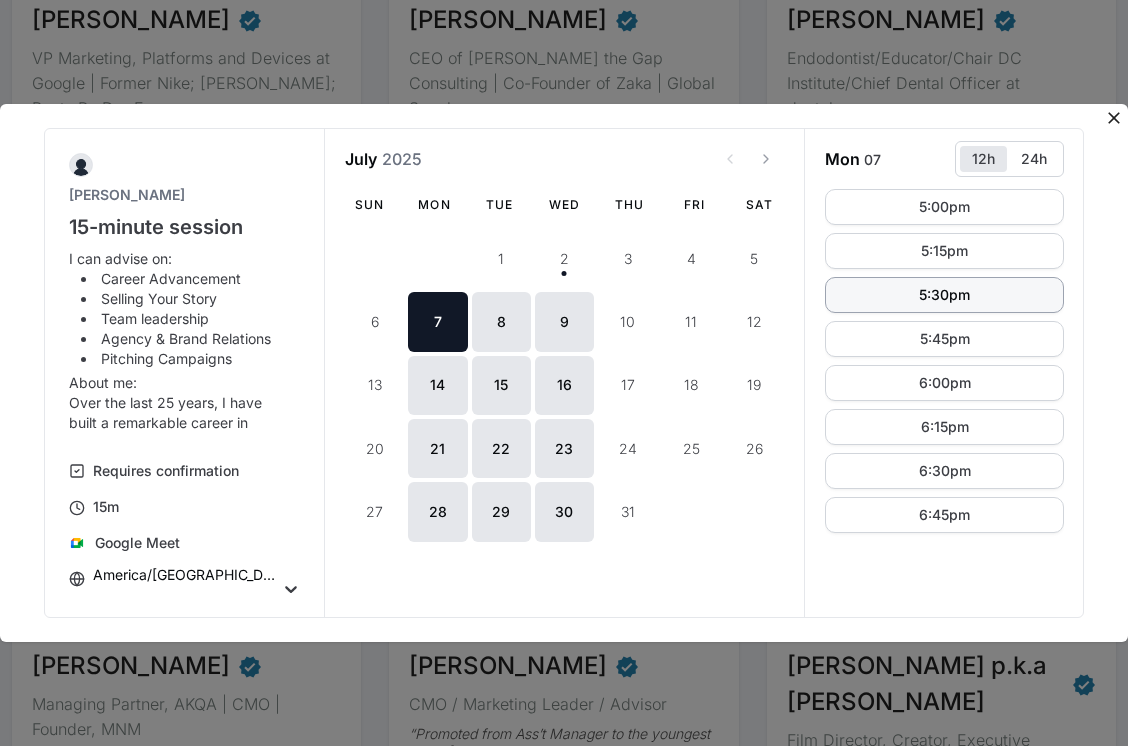 click on "5:30pm" at bounding box center [944, 295] 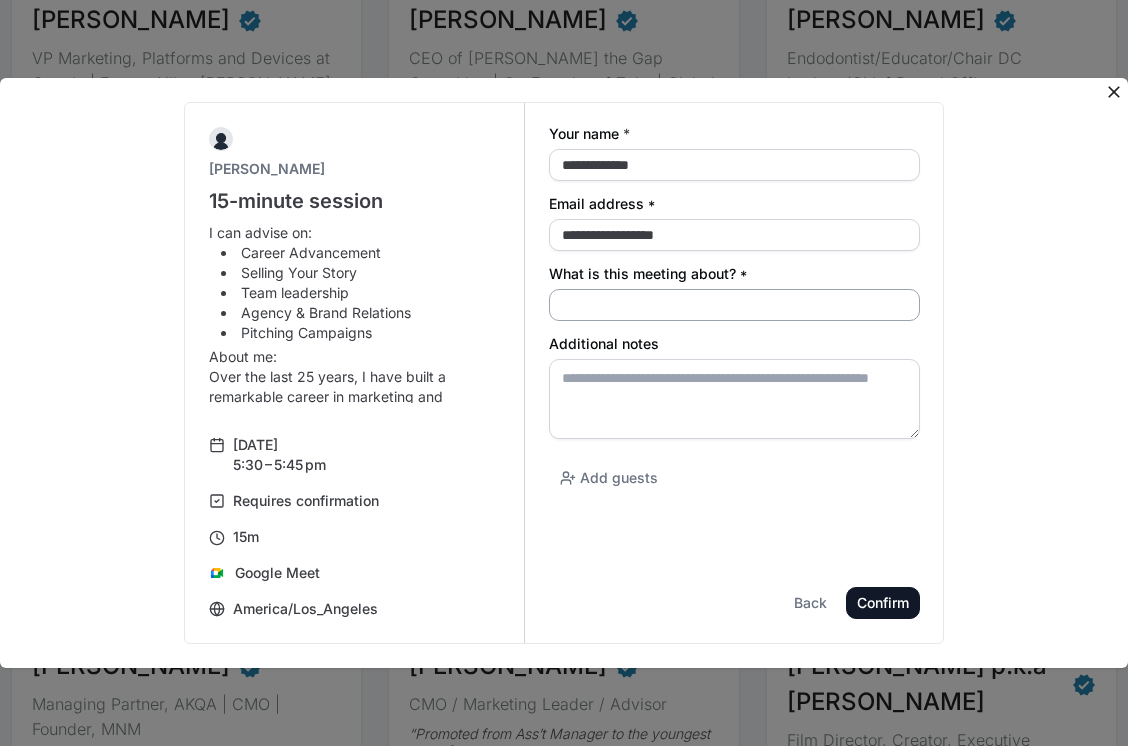 click on "What is this meeting about? *" at bounding box center [734, 305] 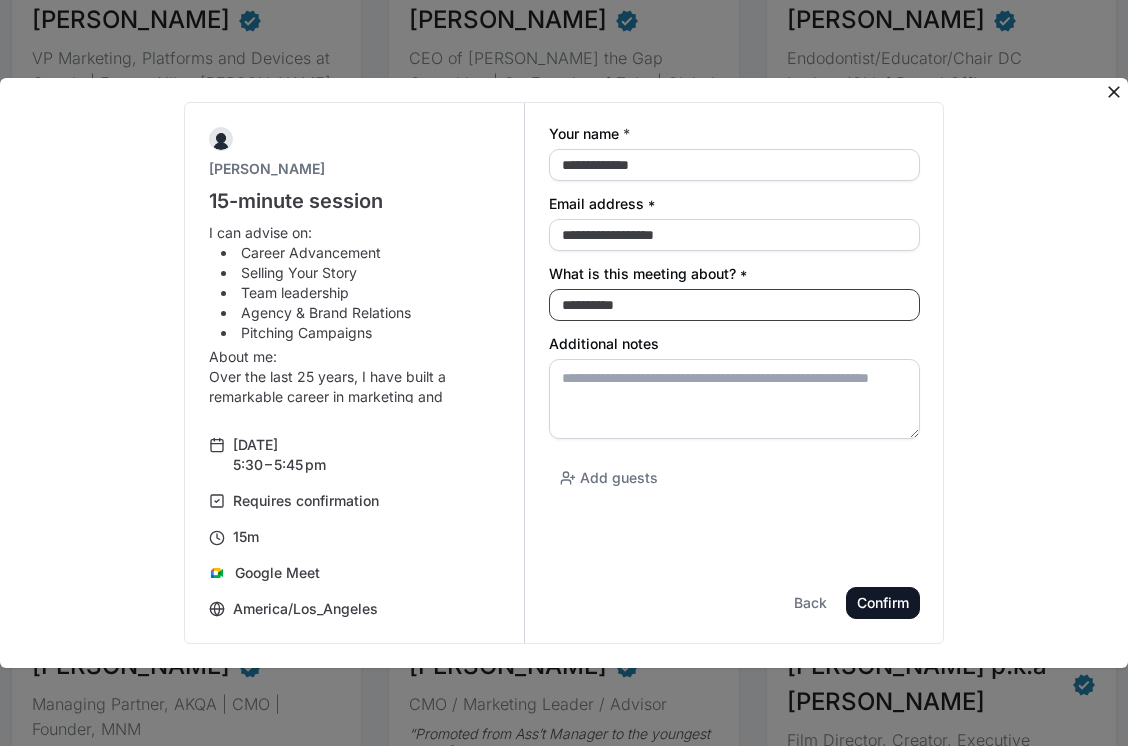 type on "**********" 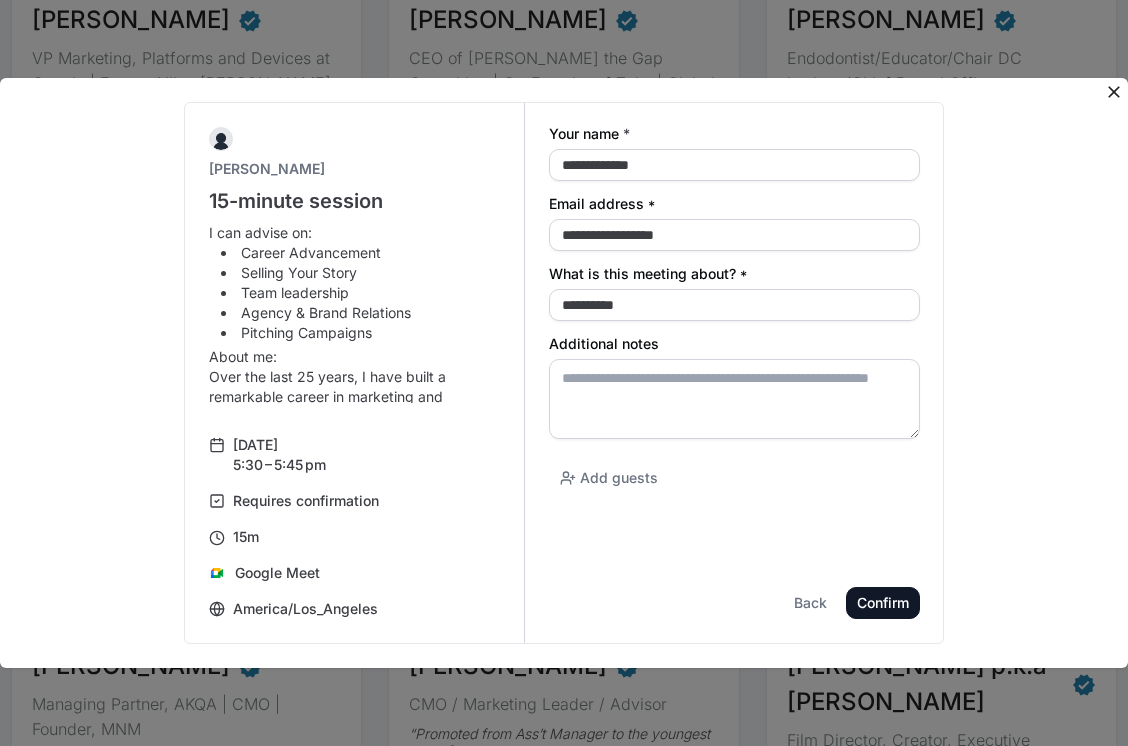 click on "Confirm" at bounding box center [0, 0] 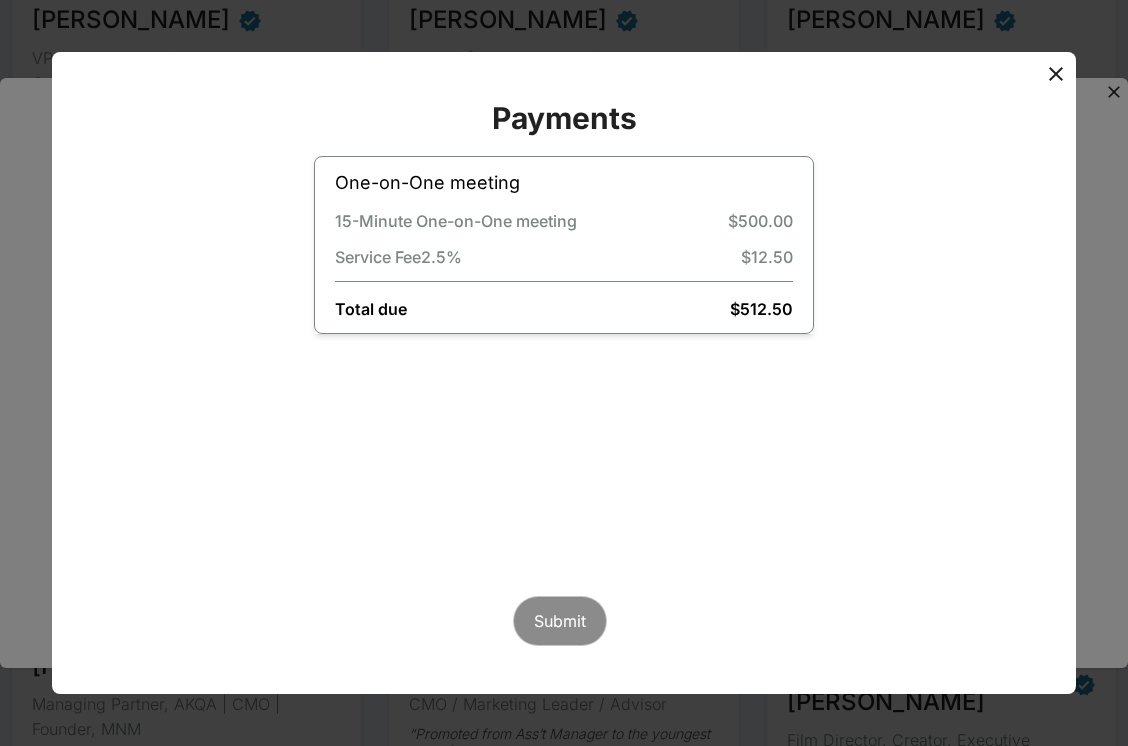 click 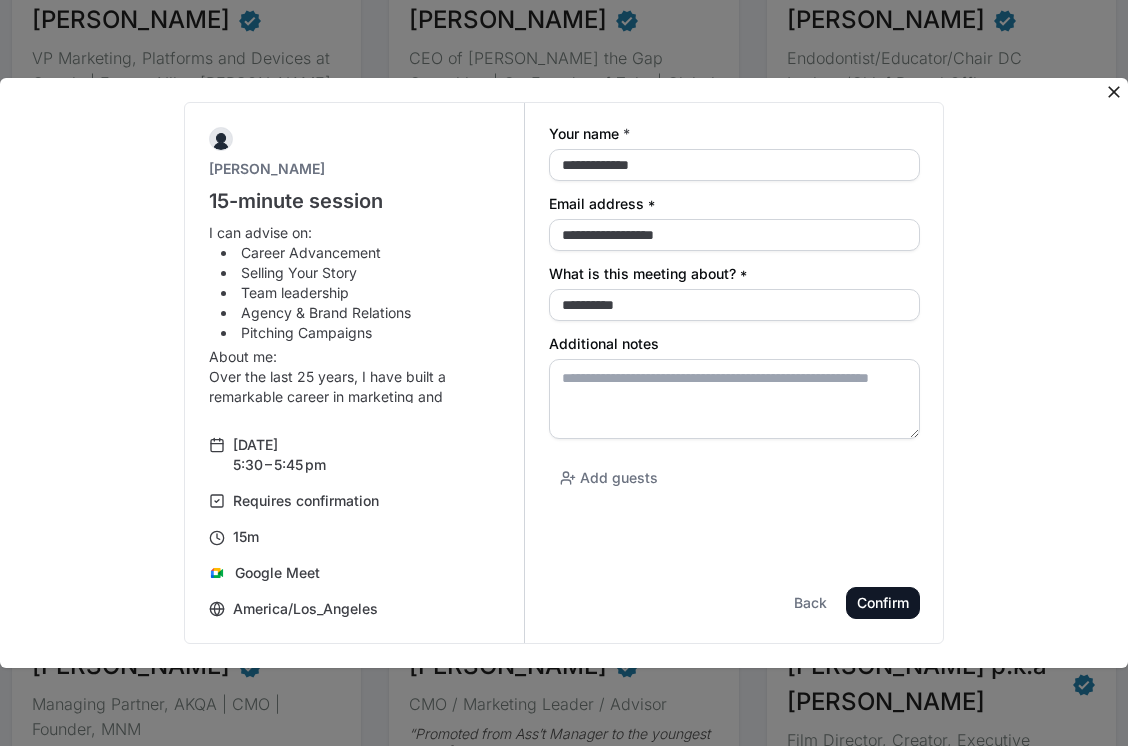 click 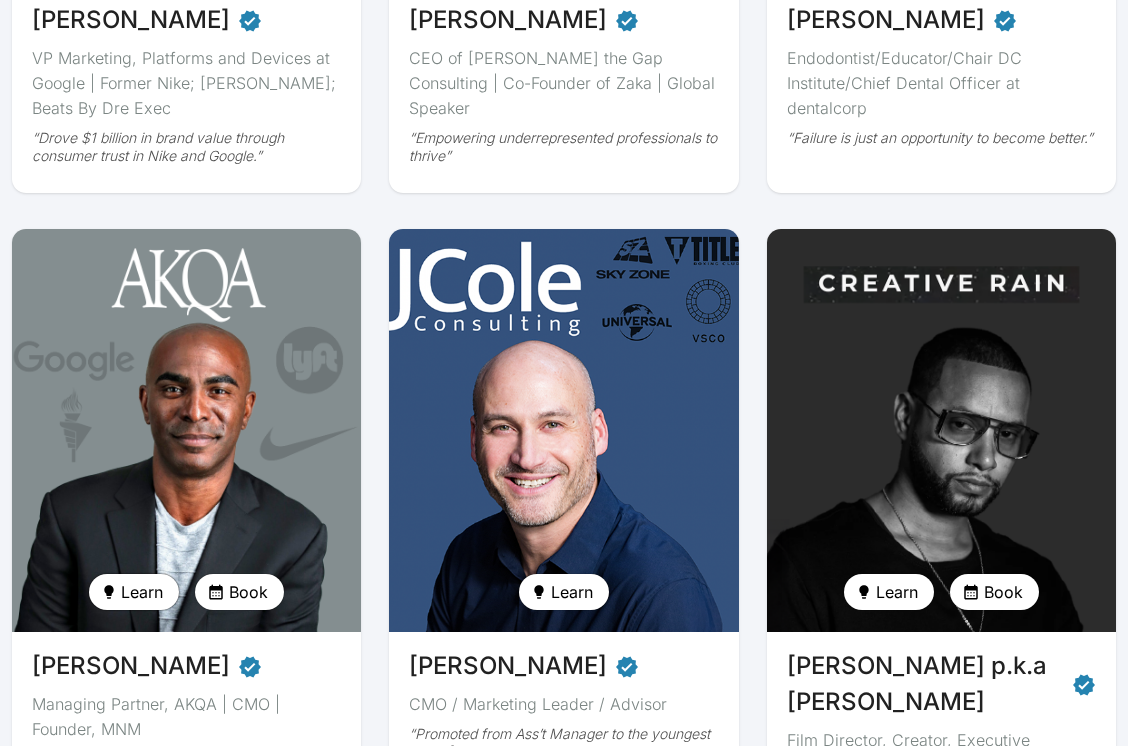 click on "Learn" at bounding box center [142, 592] 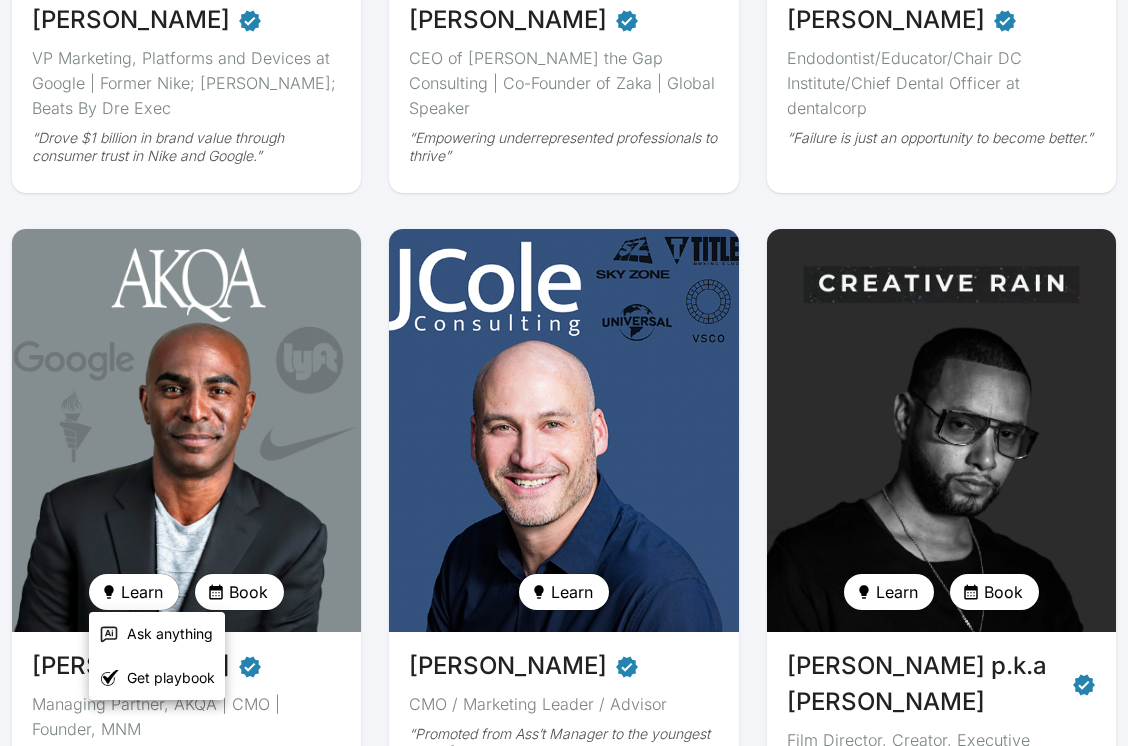click on "Ask anything" at bounding box center (170, 634) 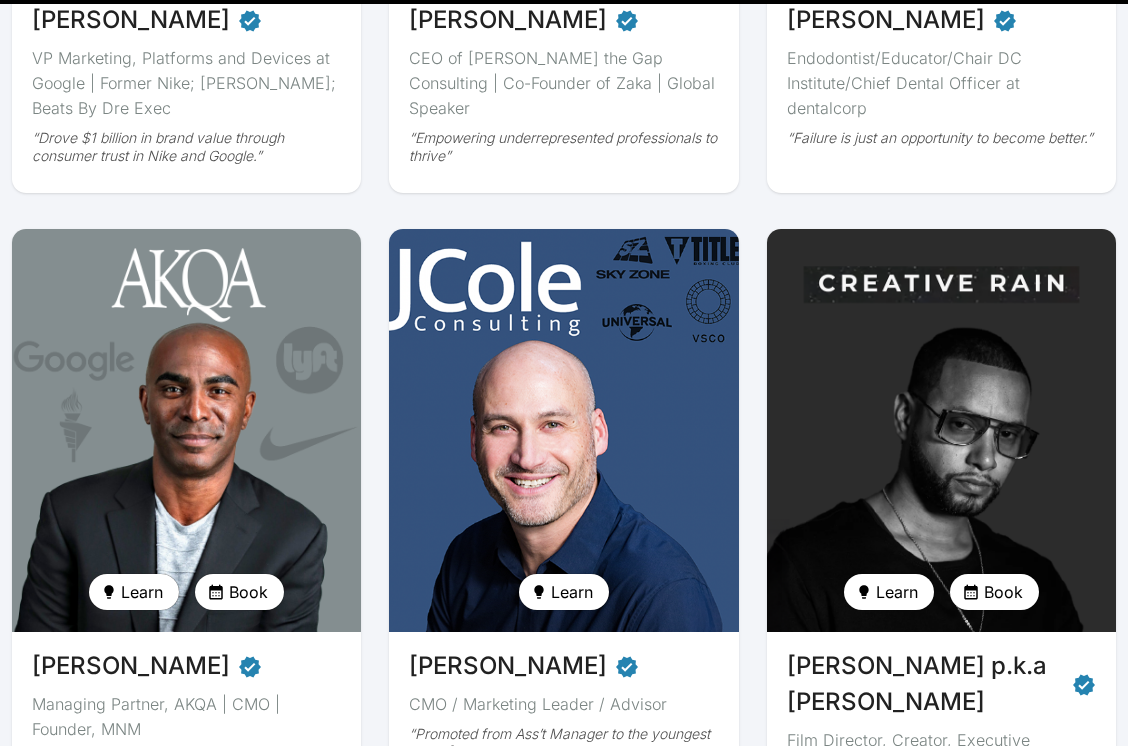 scroll, scrollTop: 0, scrollLeft: 0, axis: both 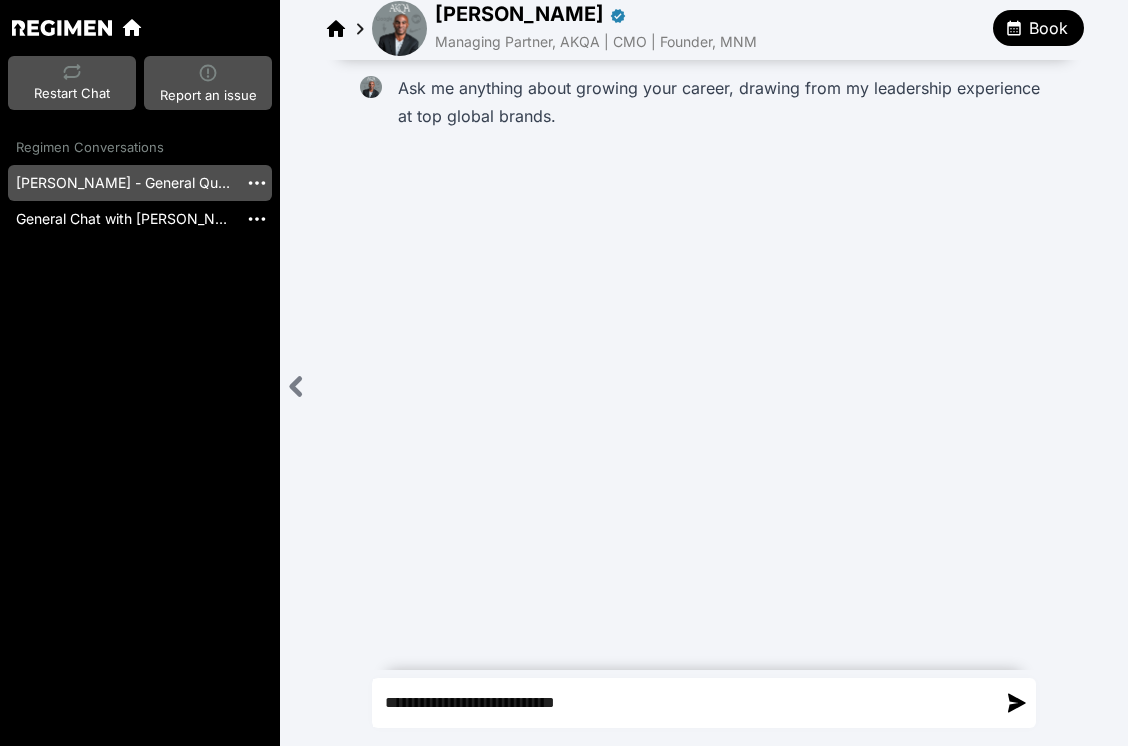 type on "**********" 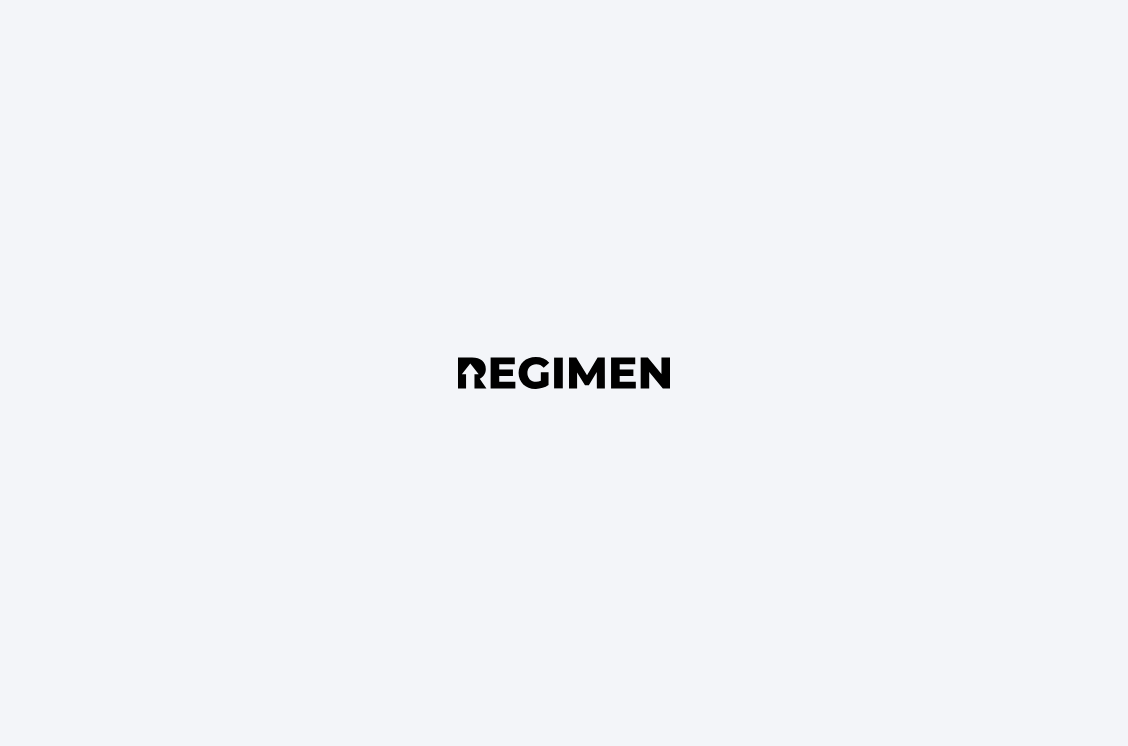 scroll, scrollTop: 0, scrollLeft: 0, axis: both 